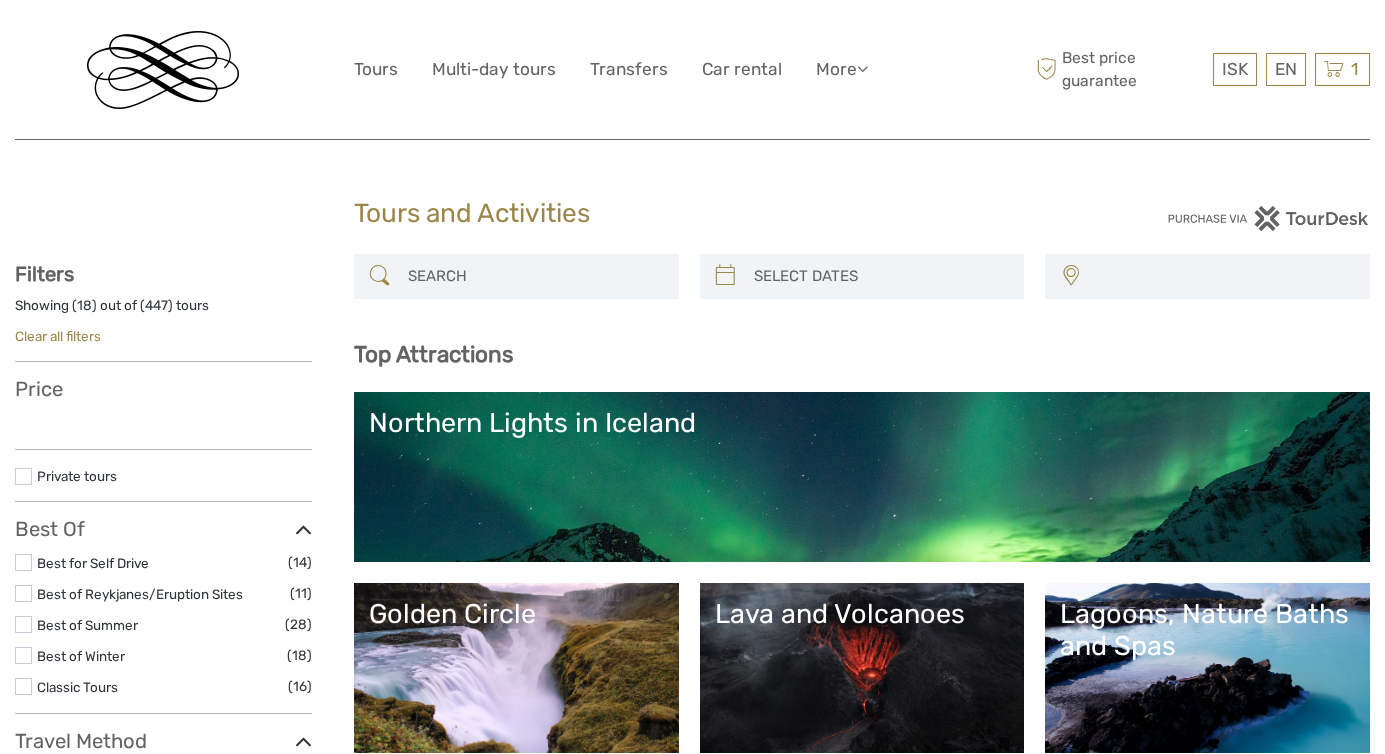 select 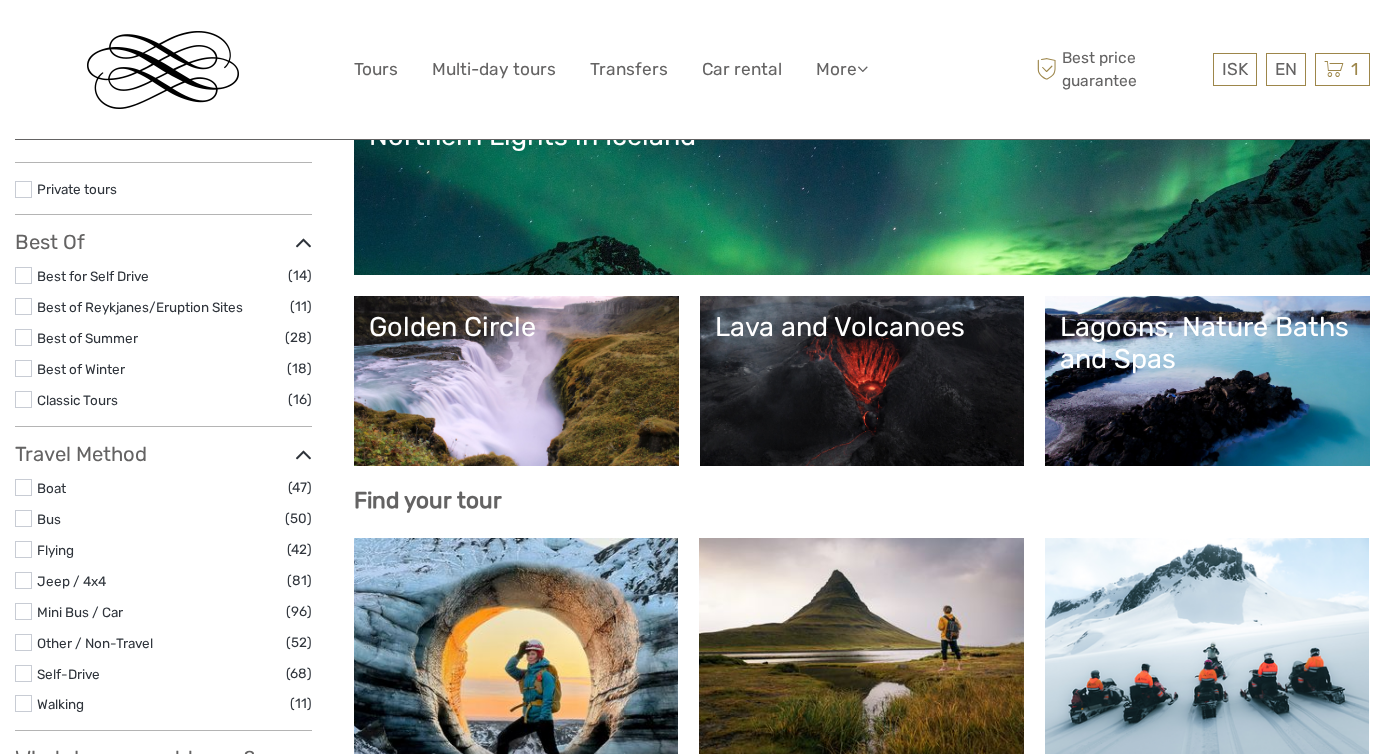scroll, scrollTop: 311, scrollLeft: 0, axis: vertical 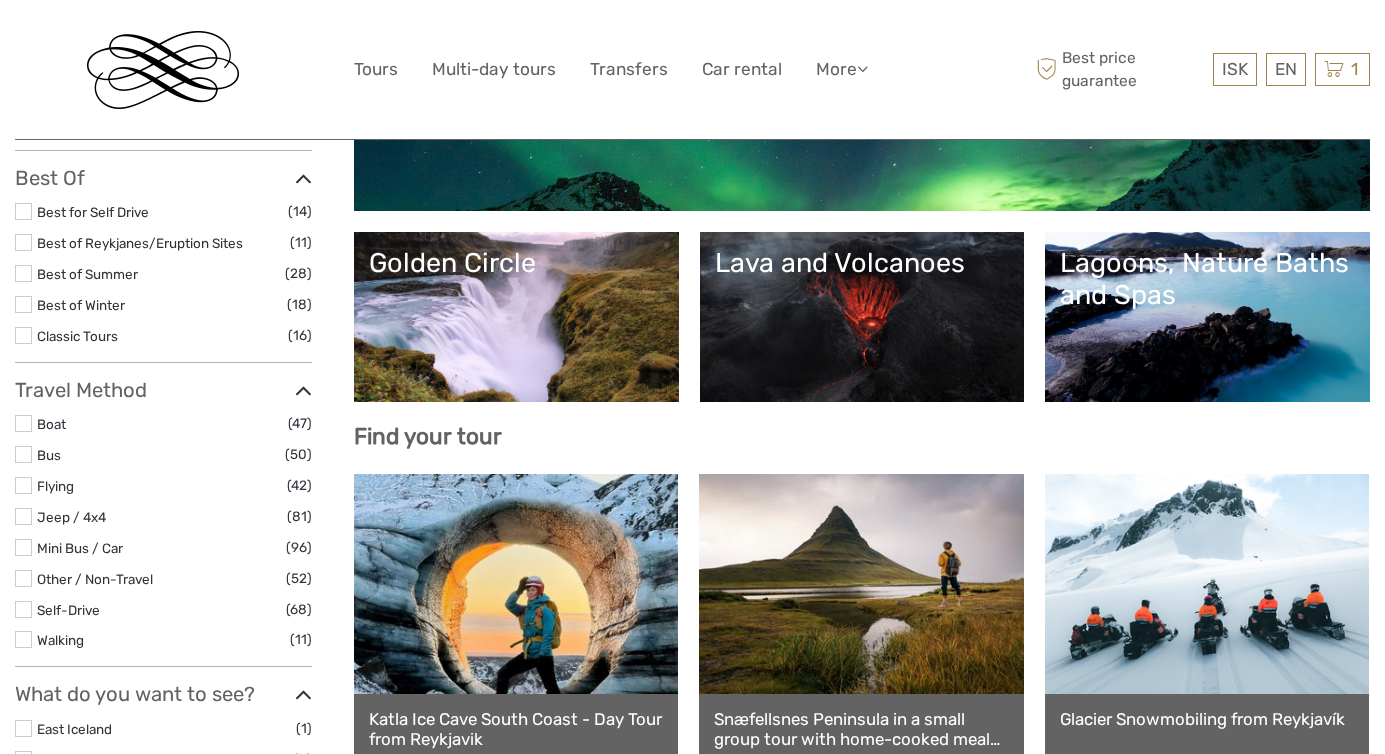 select 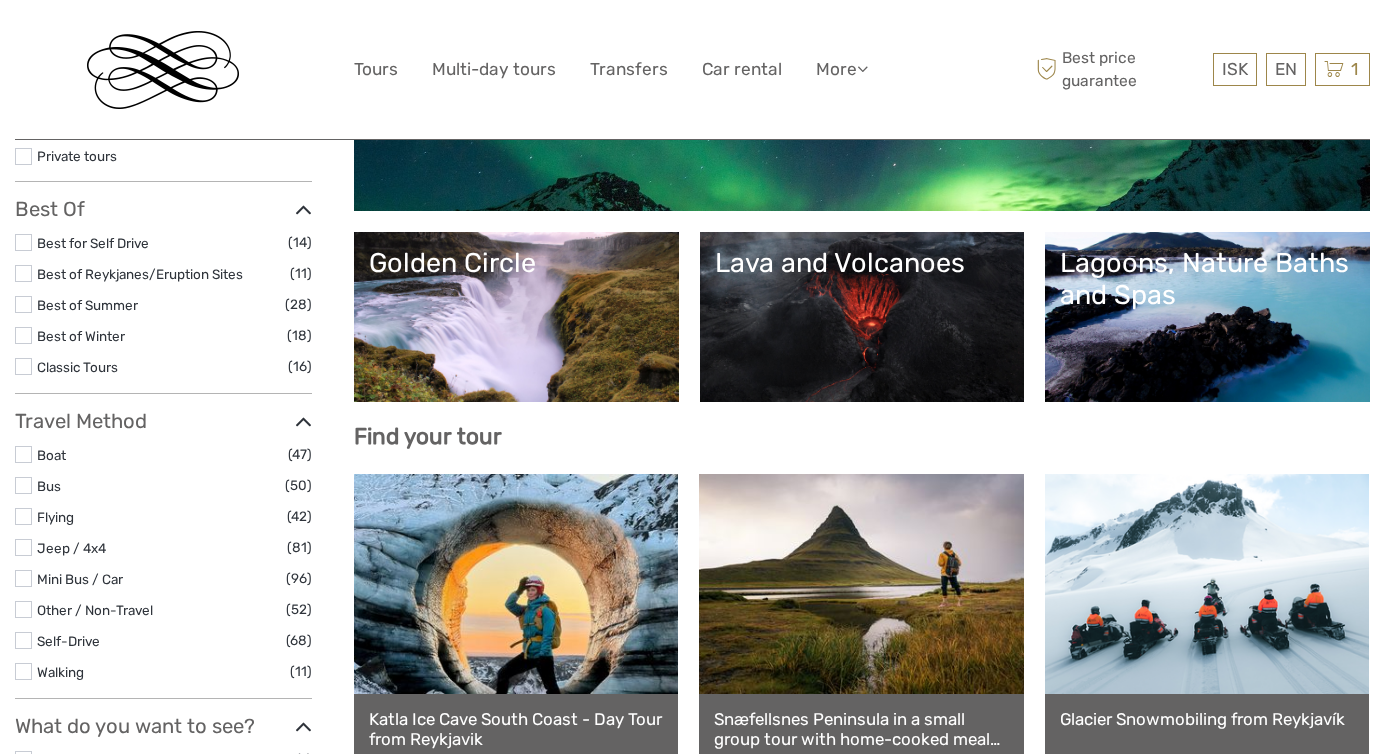 click on "Lagoons, Nature Baths and Spas" at bounding box center [1207, 279] 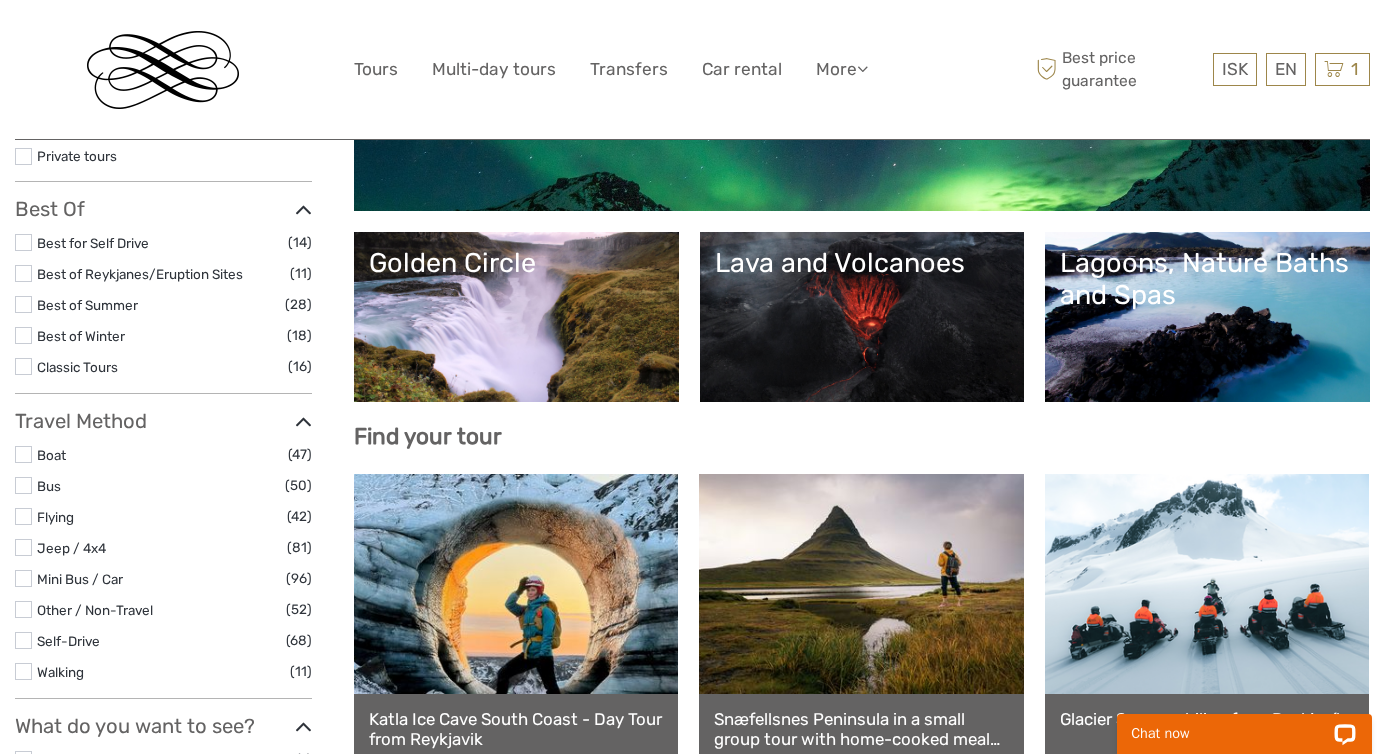 scroll, scrollTop: 0, scrollLeft: 0, axis: both 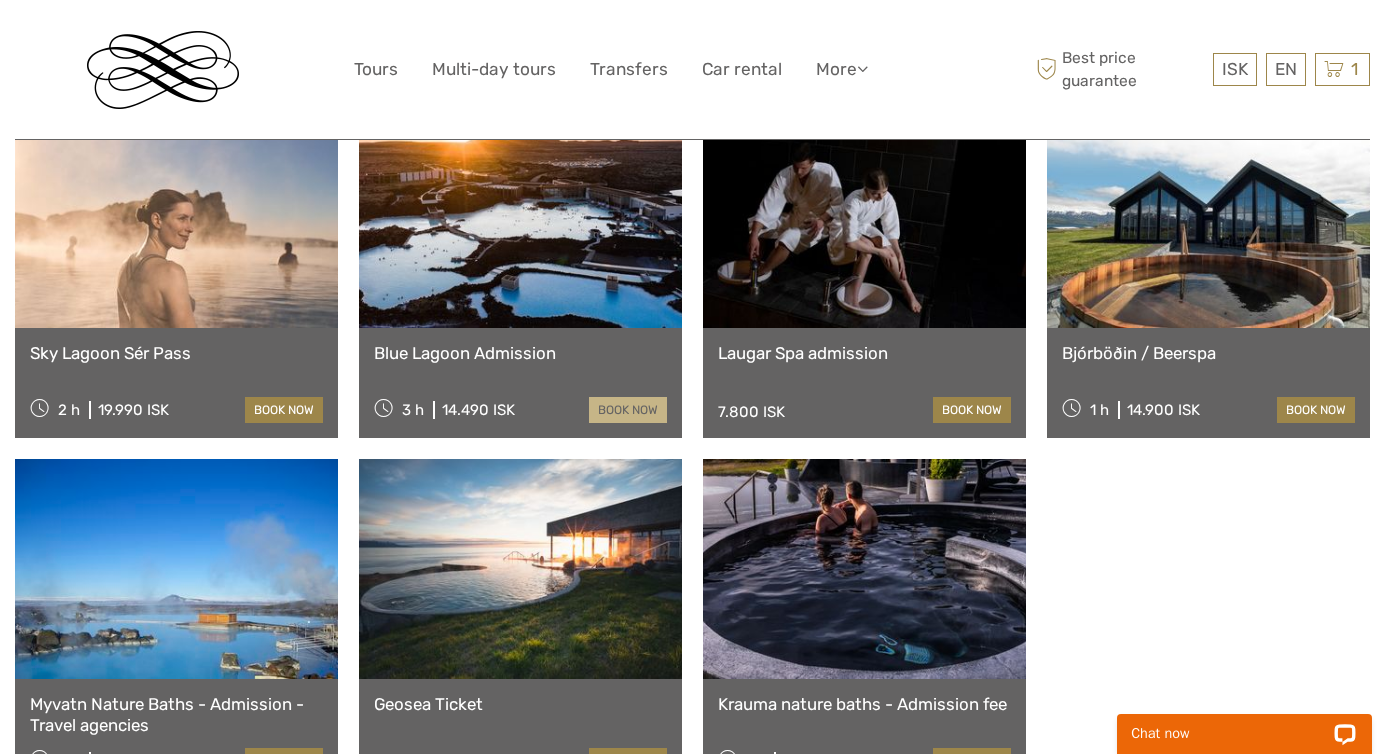 click on "book now" at bounding box center (628, 410) 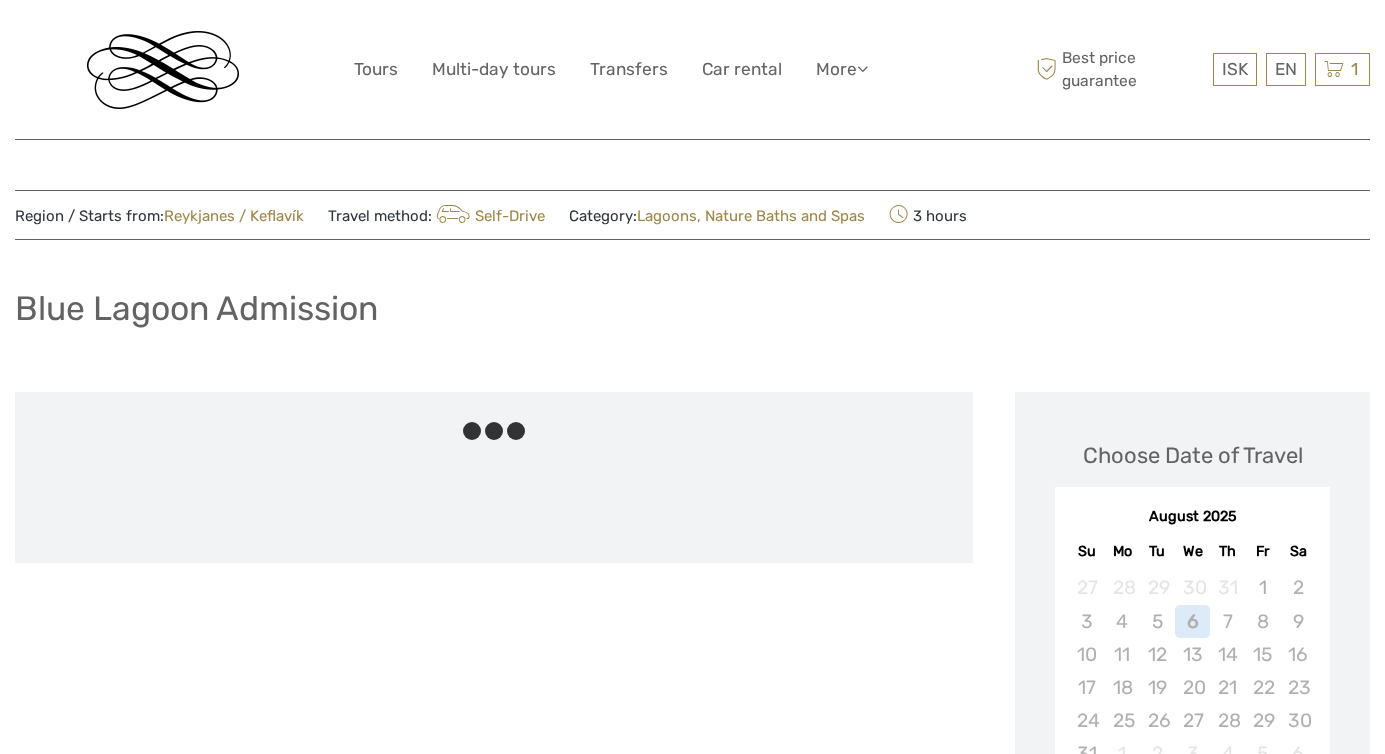scroll, scrollTop: 0, scrollLeft: 0, axis: both 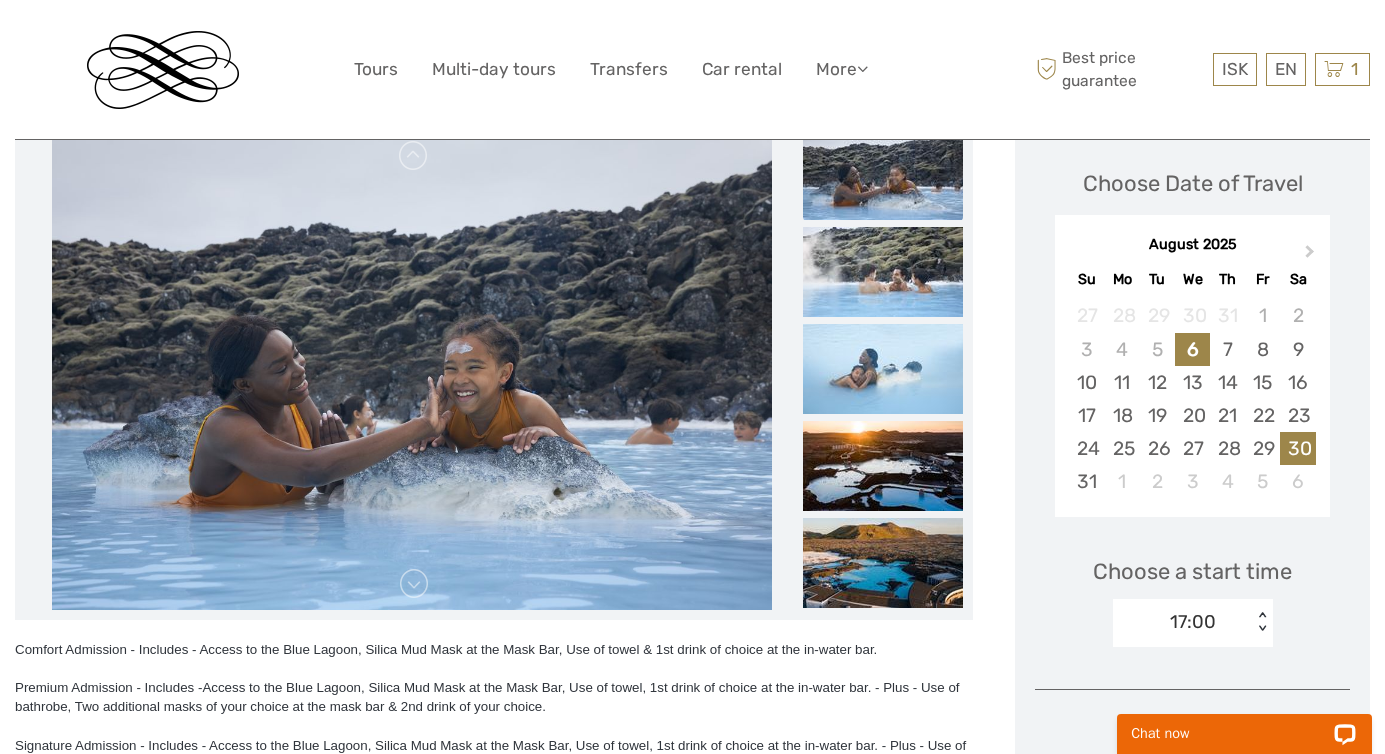 click on "30" at bounding box center [1297, 448] 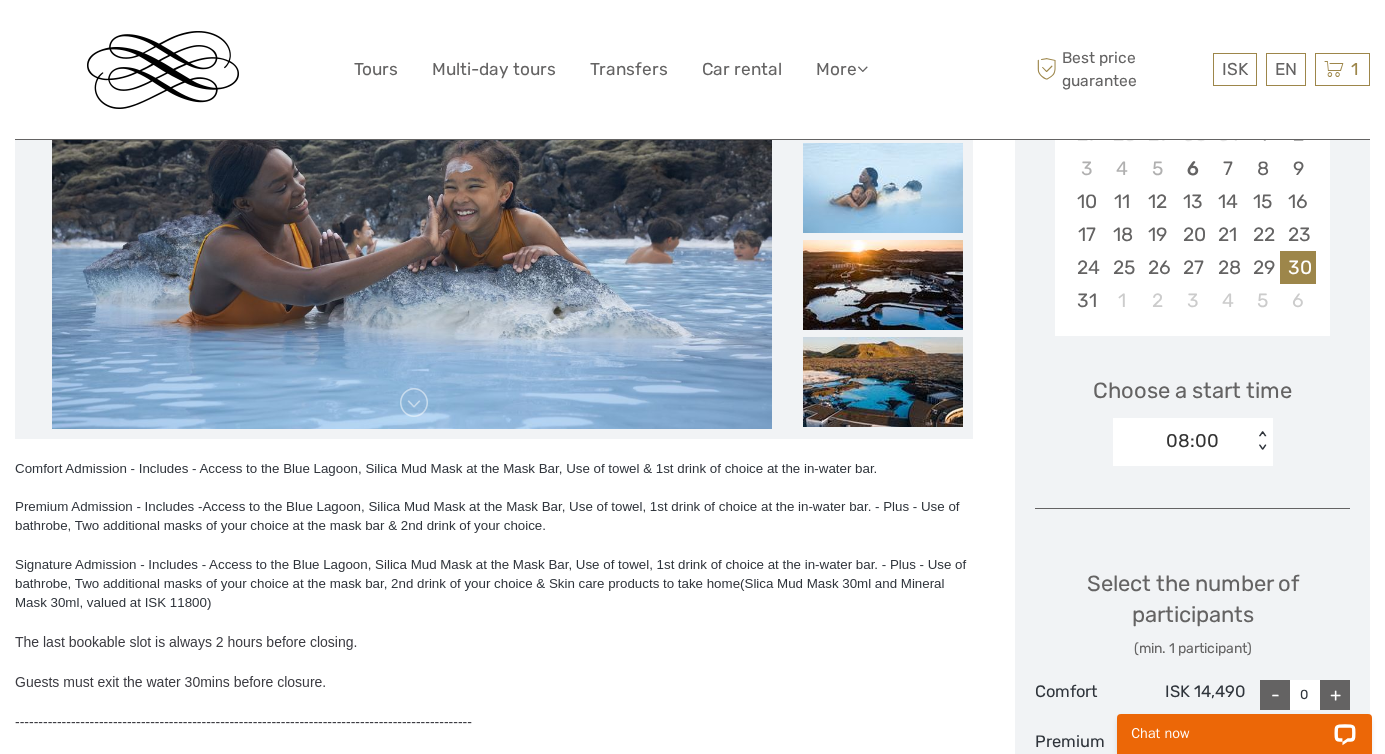 scroll, scrollTop: 458, scrollLeft: 0, axis: vertical 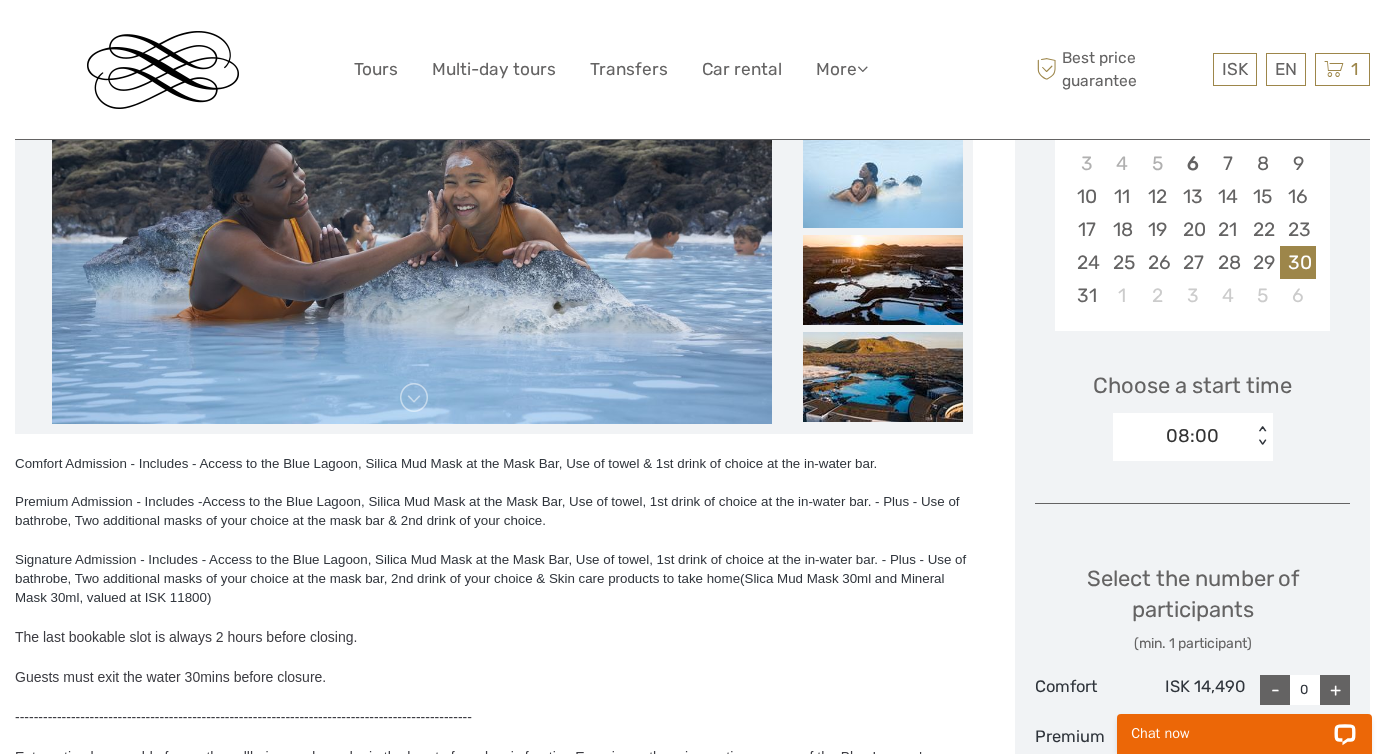 click on "< >" at bounding box center (1261, 436) 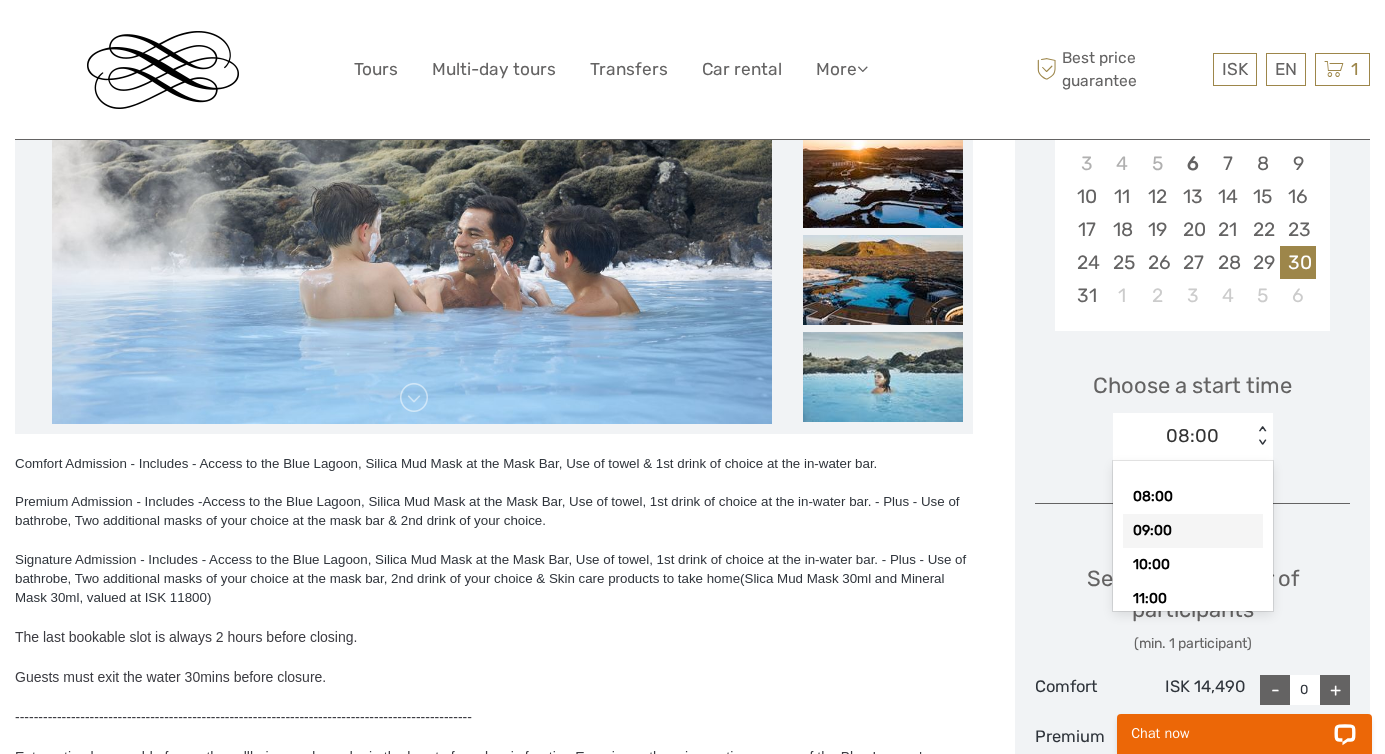 click on "09:00" at bounding box center [1193, 531] 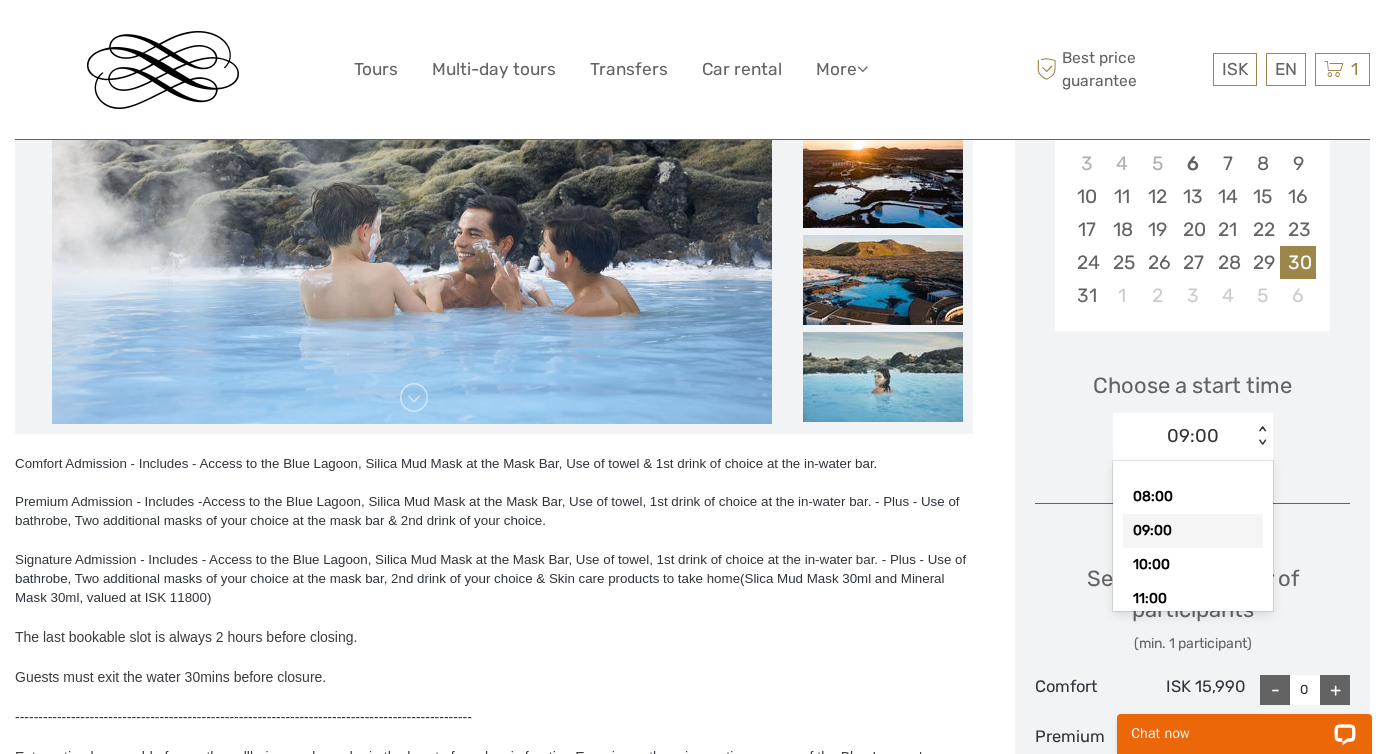 click on "09:00 < >" at bounding box center (1193, 437) 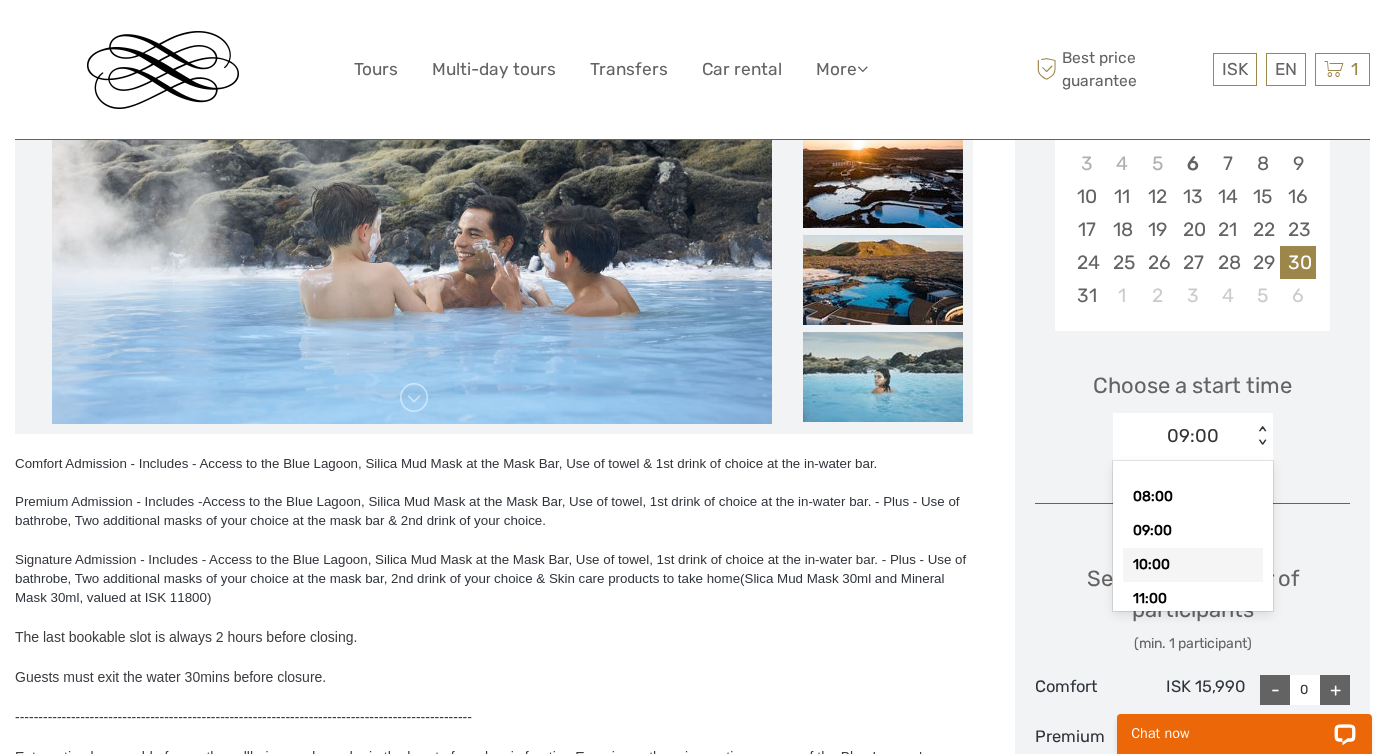 click on "10:00" at bounding box center (1193, 565) 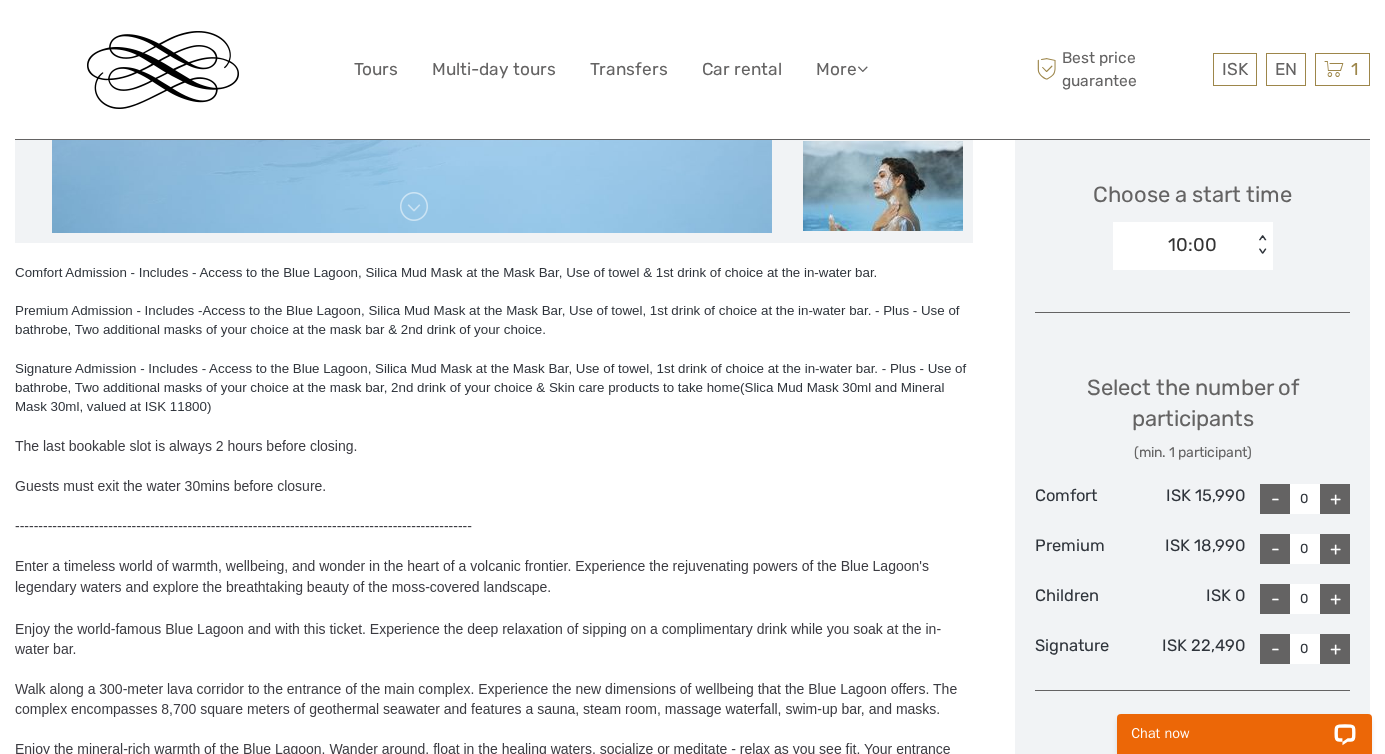 scroll, scrollTop: 674, scrollLeft: 0, axis: vertical 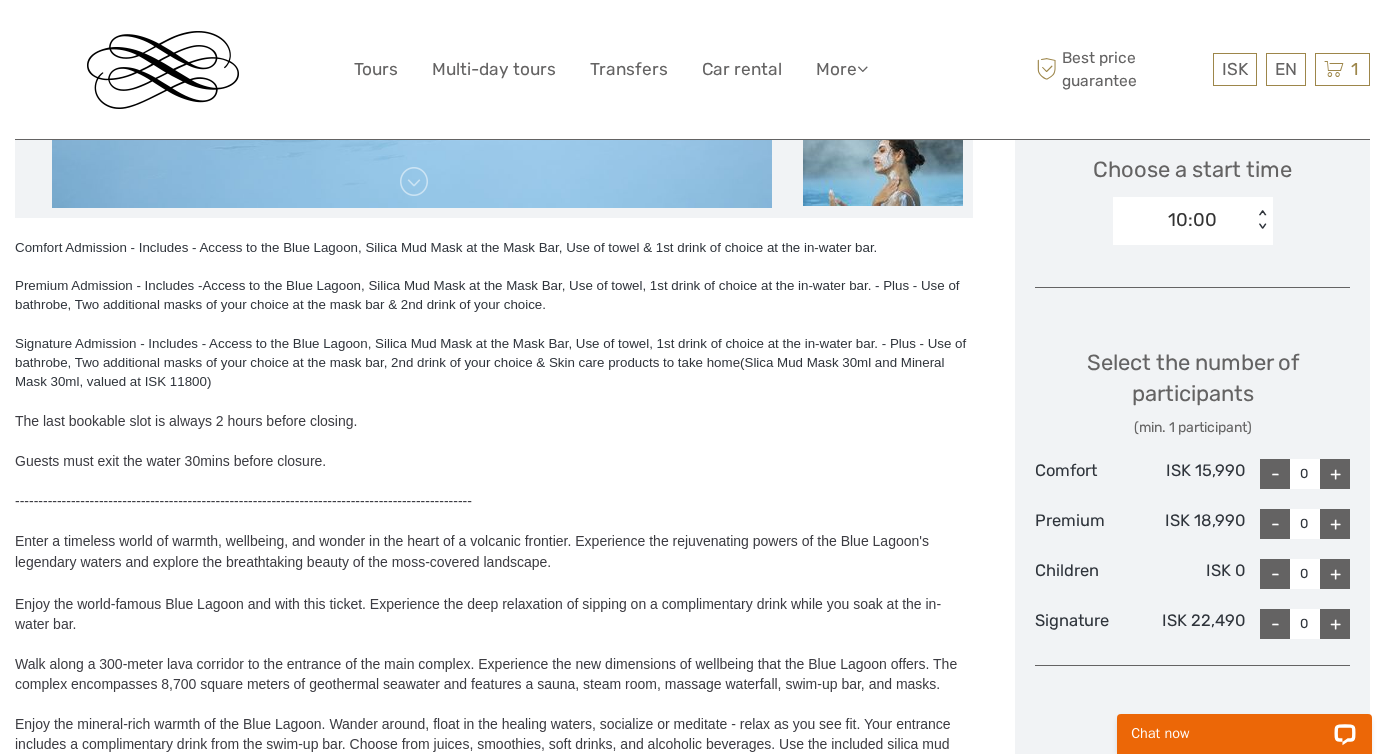 click on "+" at bounding box center [1335, 474] 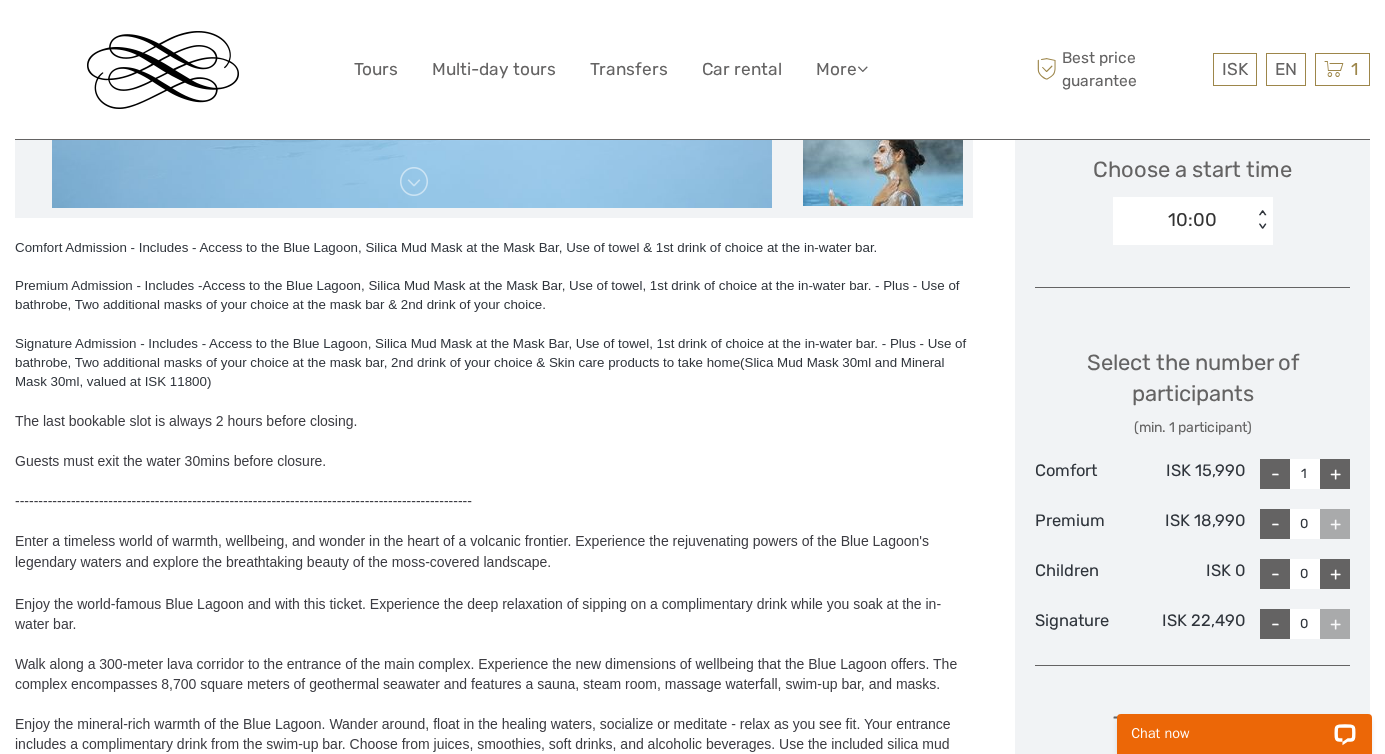 click on "+" at bounding box center (1335, 474) 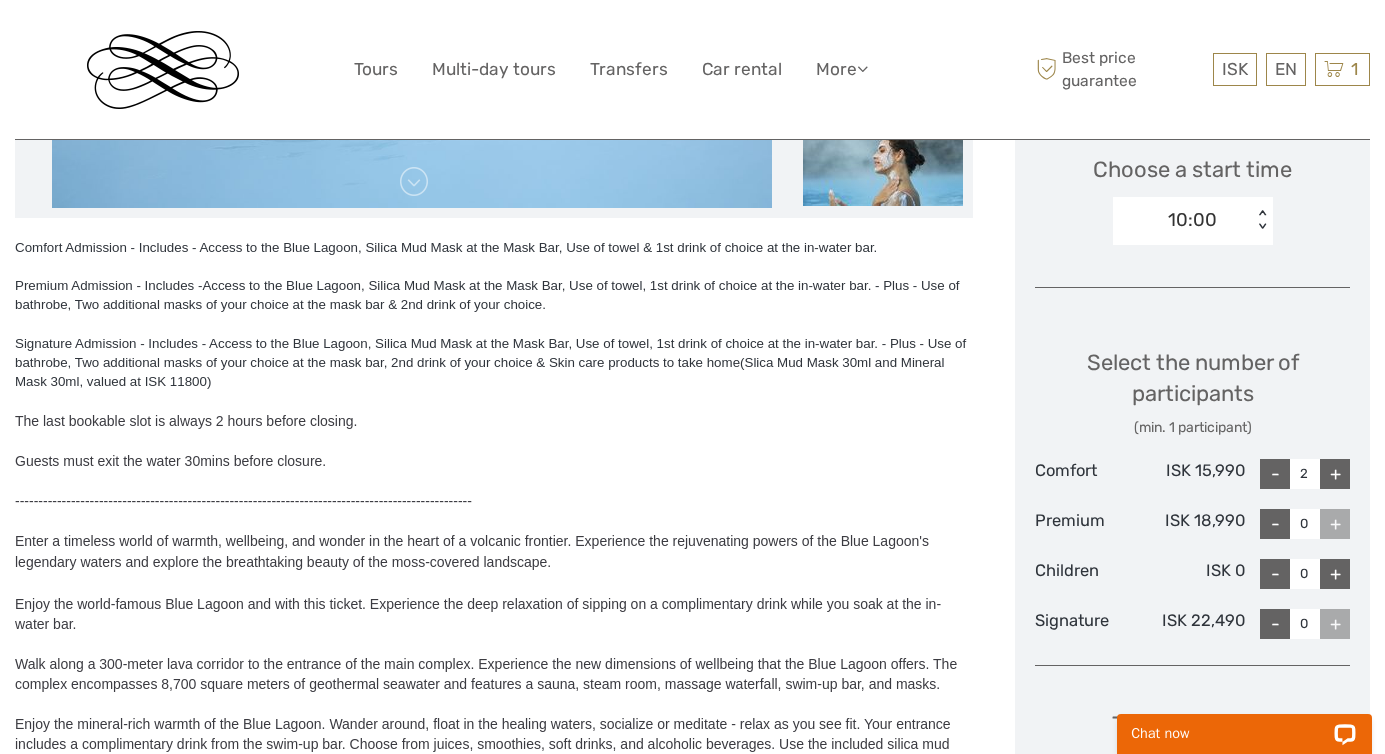click on "+" at bounding box center [1335, 474] 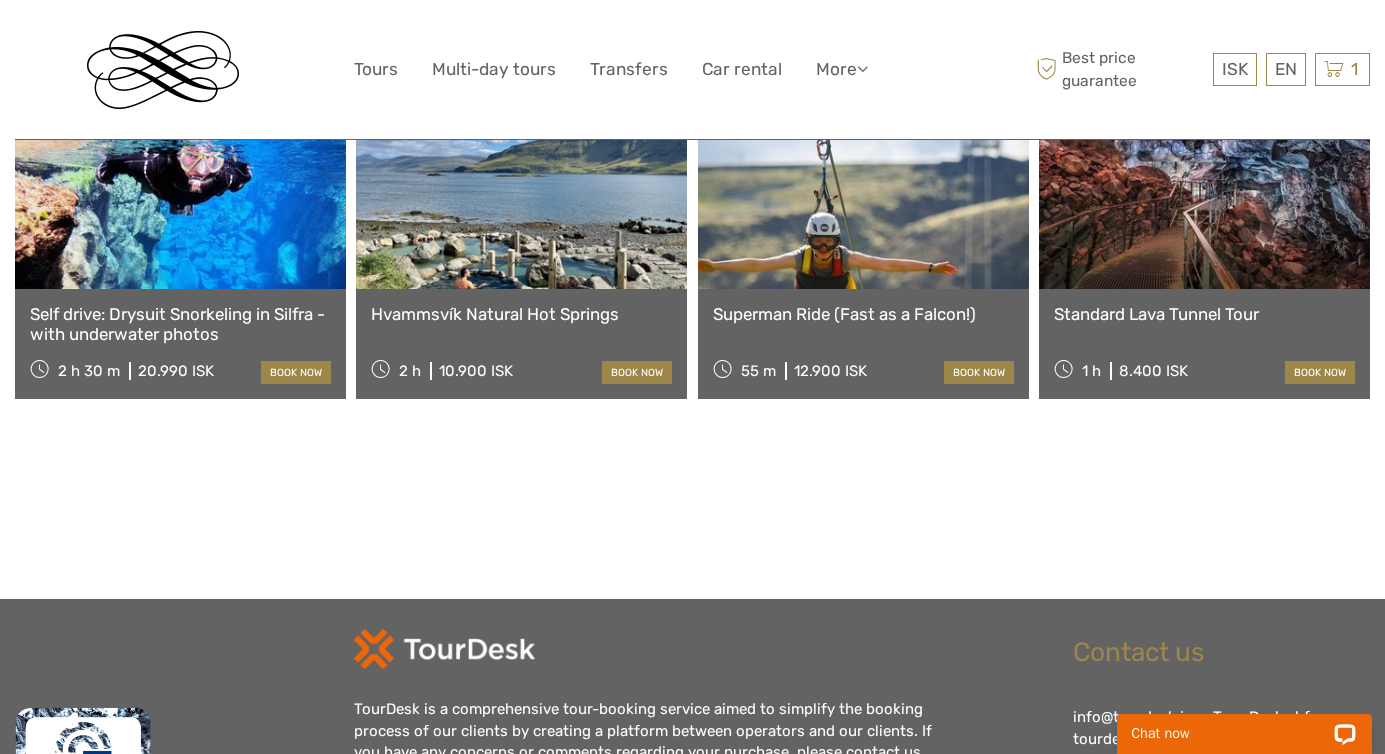 scroll, scrollTop: 1800, scrollLeft: 0, axis: vertical 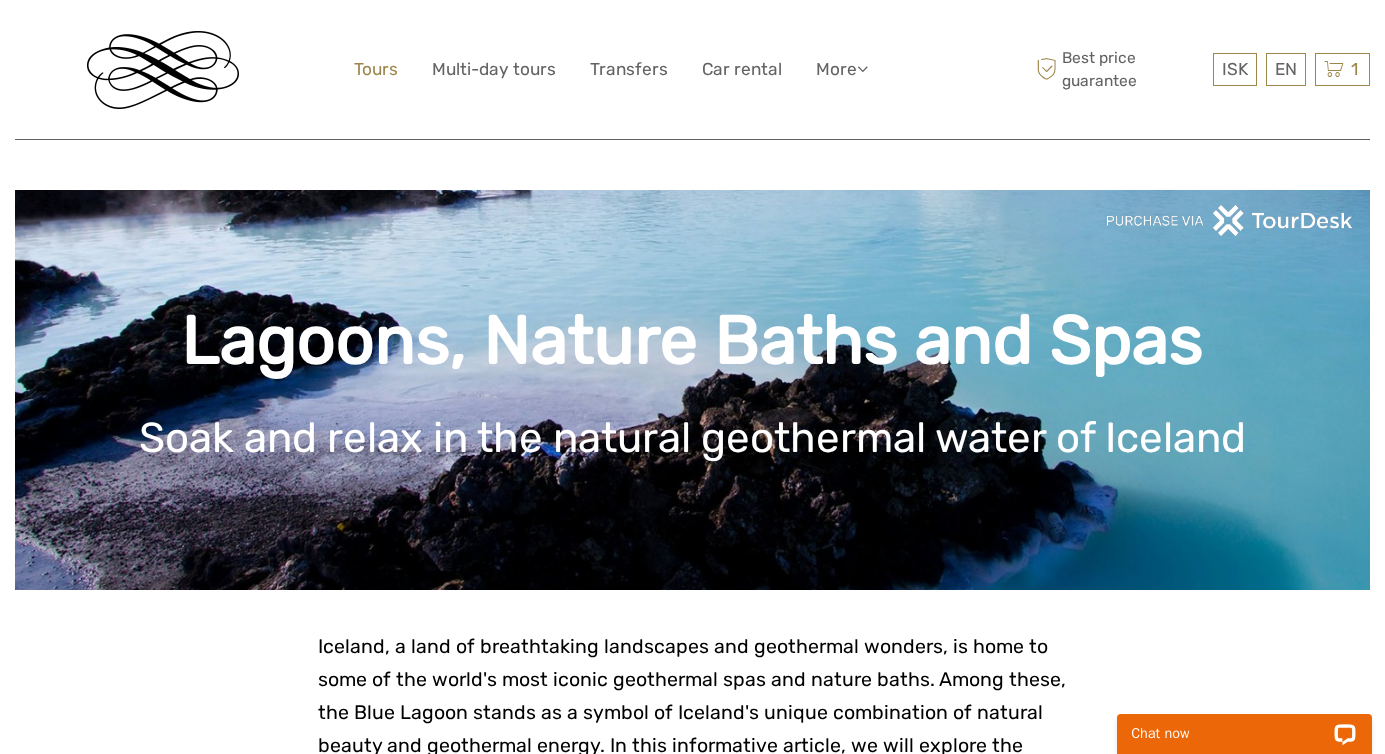 click on "Tours" at bounding box center [376, 69] 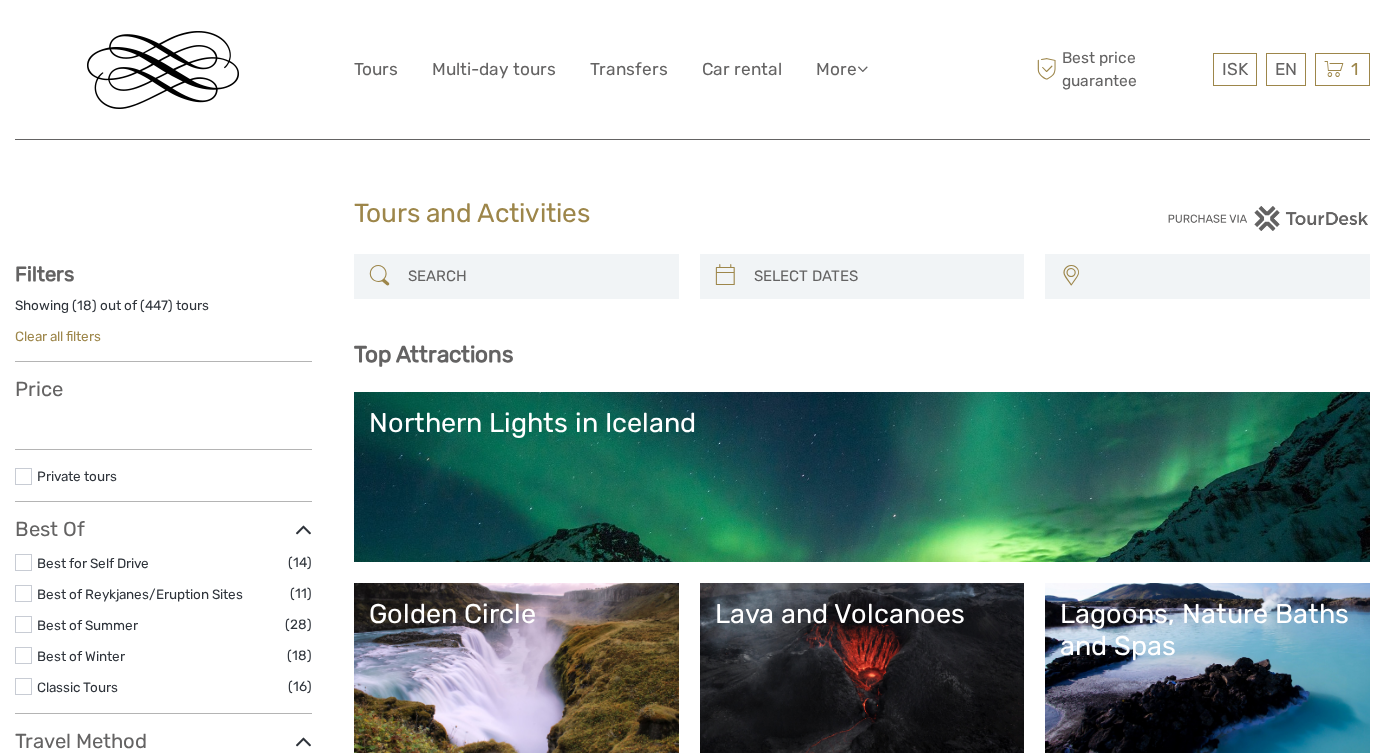 select 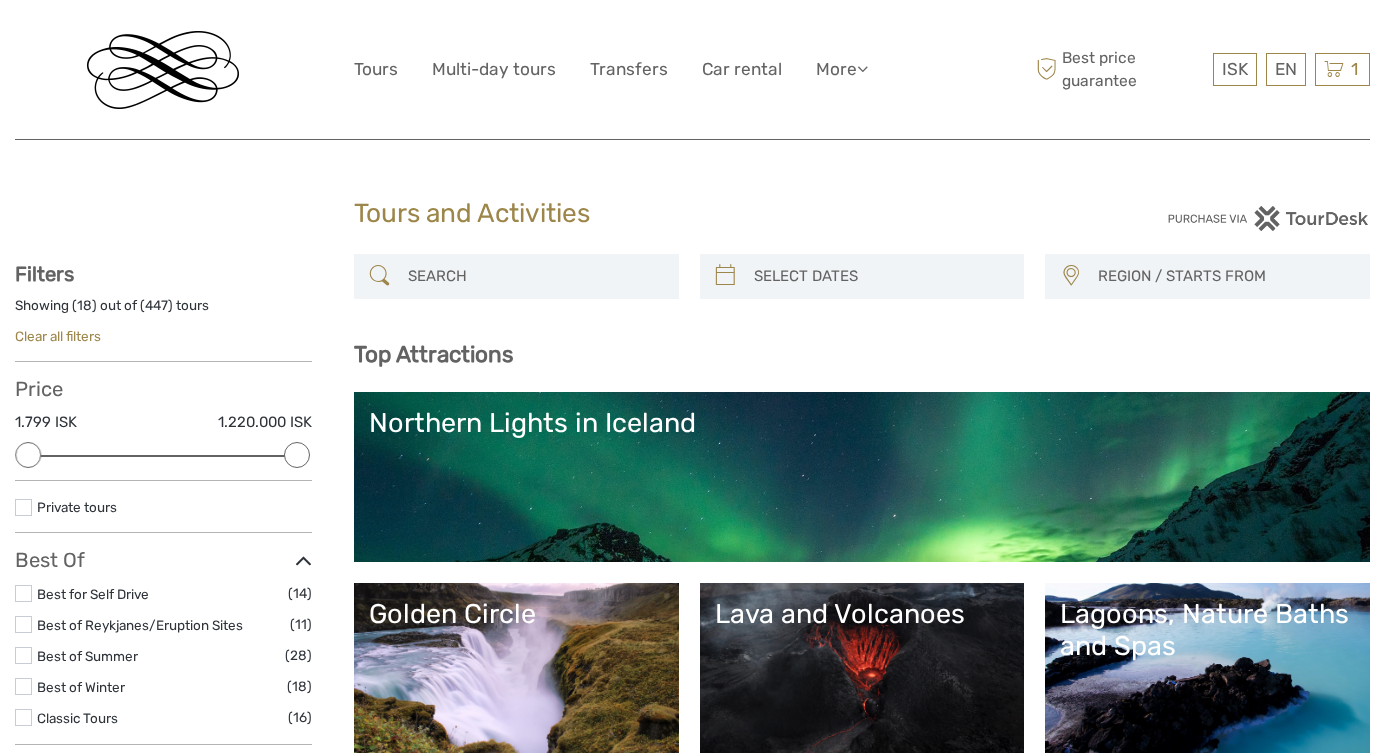 scroll, scrollTop: 0, scrollLeft: 0, axis: both 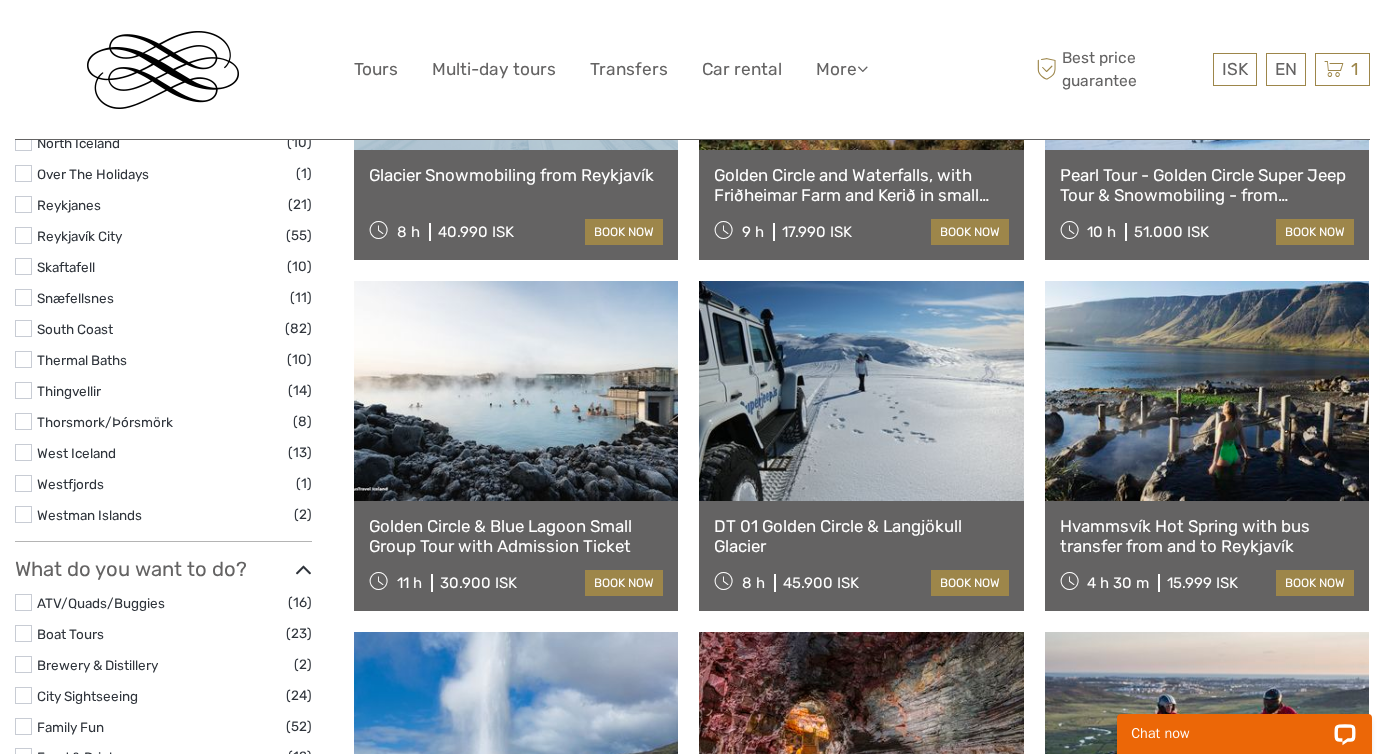 click on "Golden Circle & Blue Lagoon Small Group Tour with Admission Ticket" at bounding box center [516, 536] 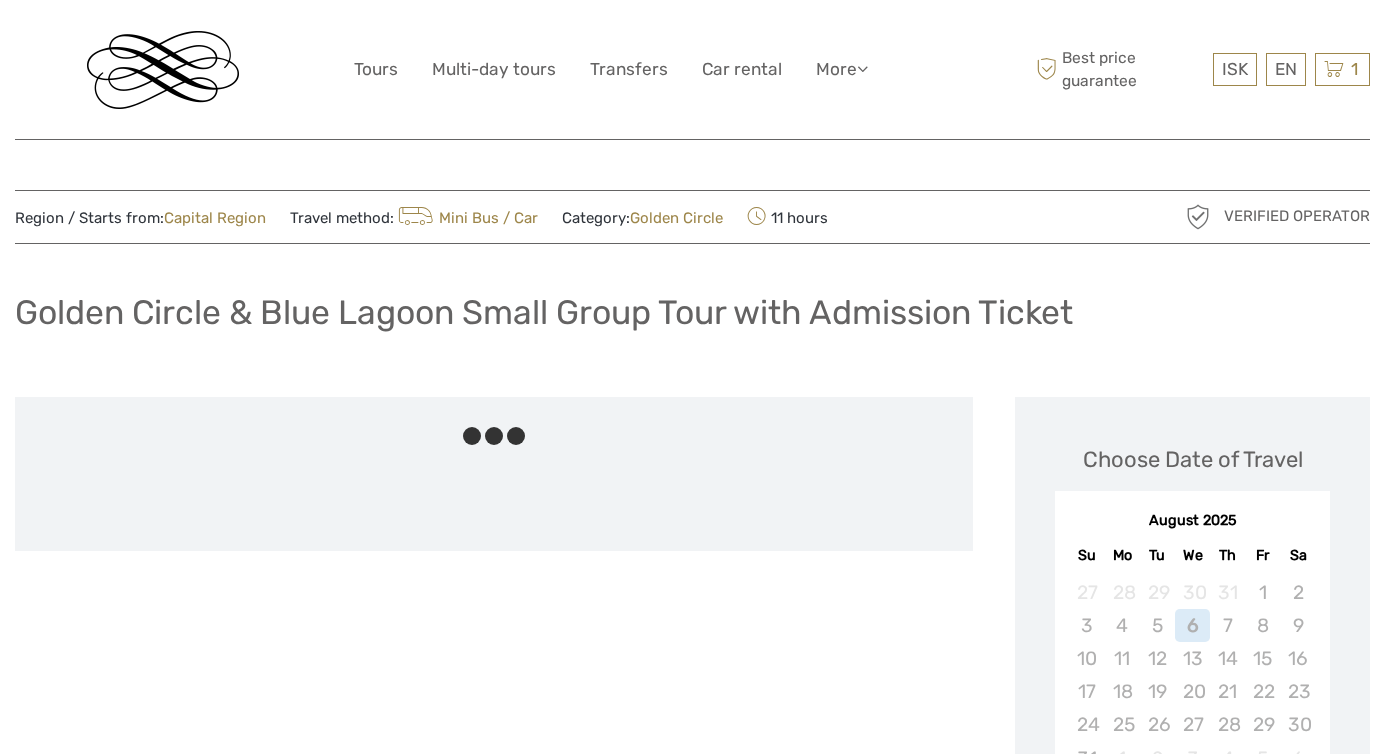 scroll, scrollTop: 0, scrollLeft: 0, axis: both 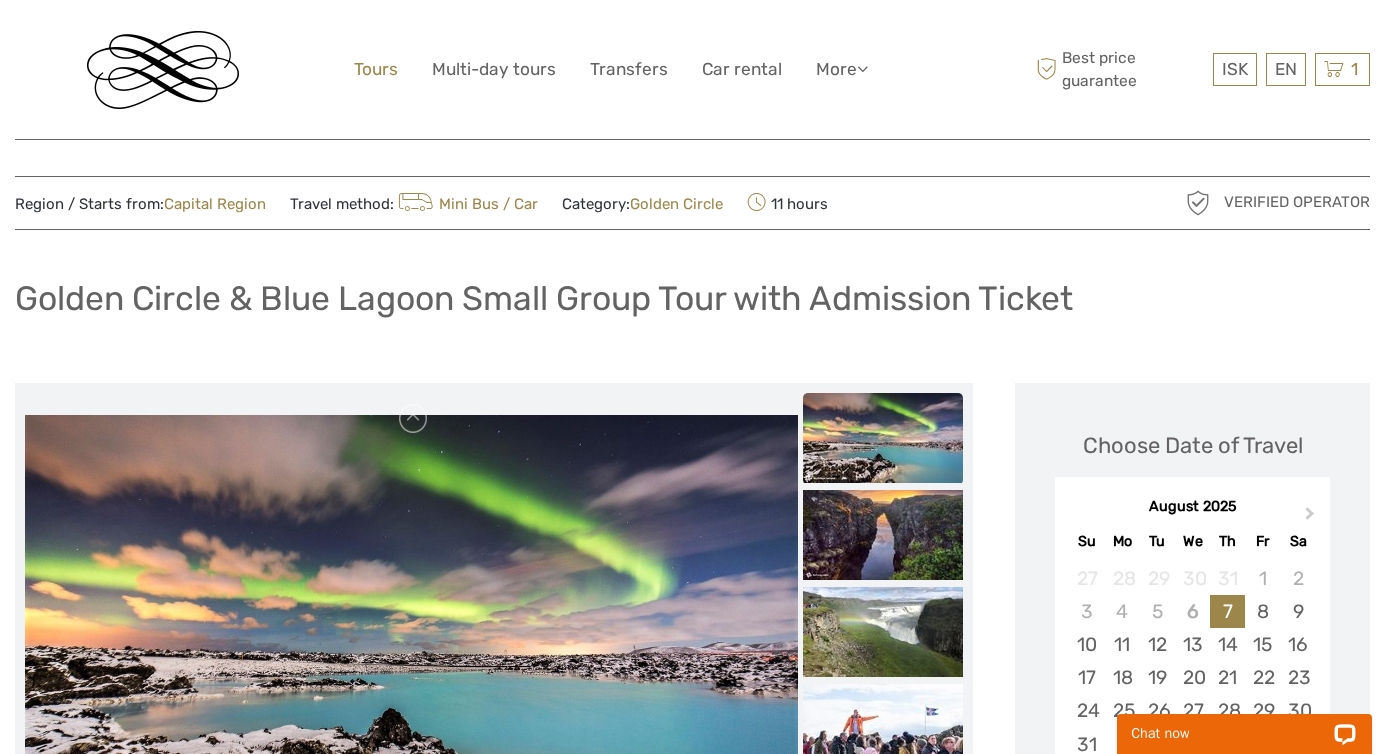 click on "Tours" at bounding box center [376, 69] 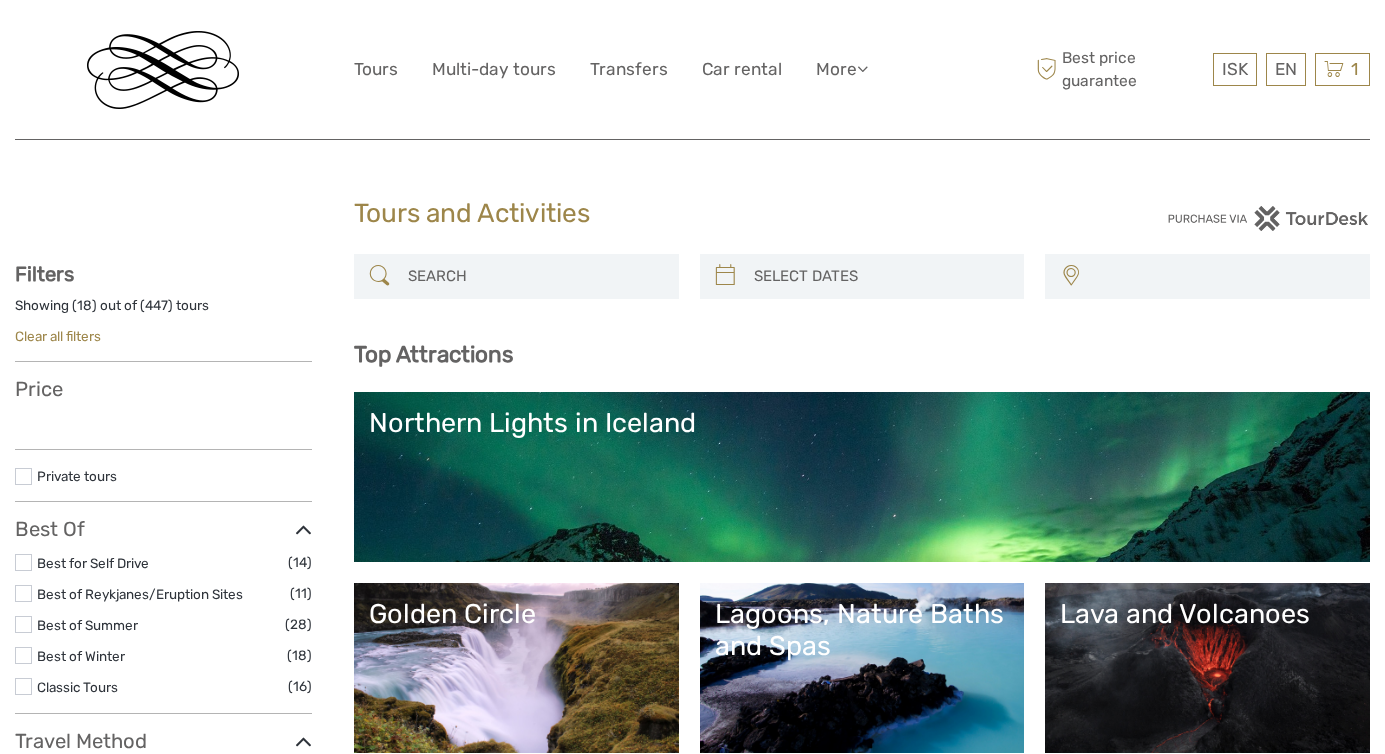 select 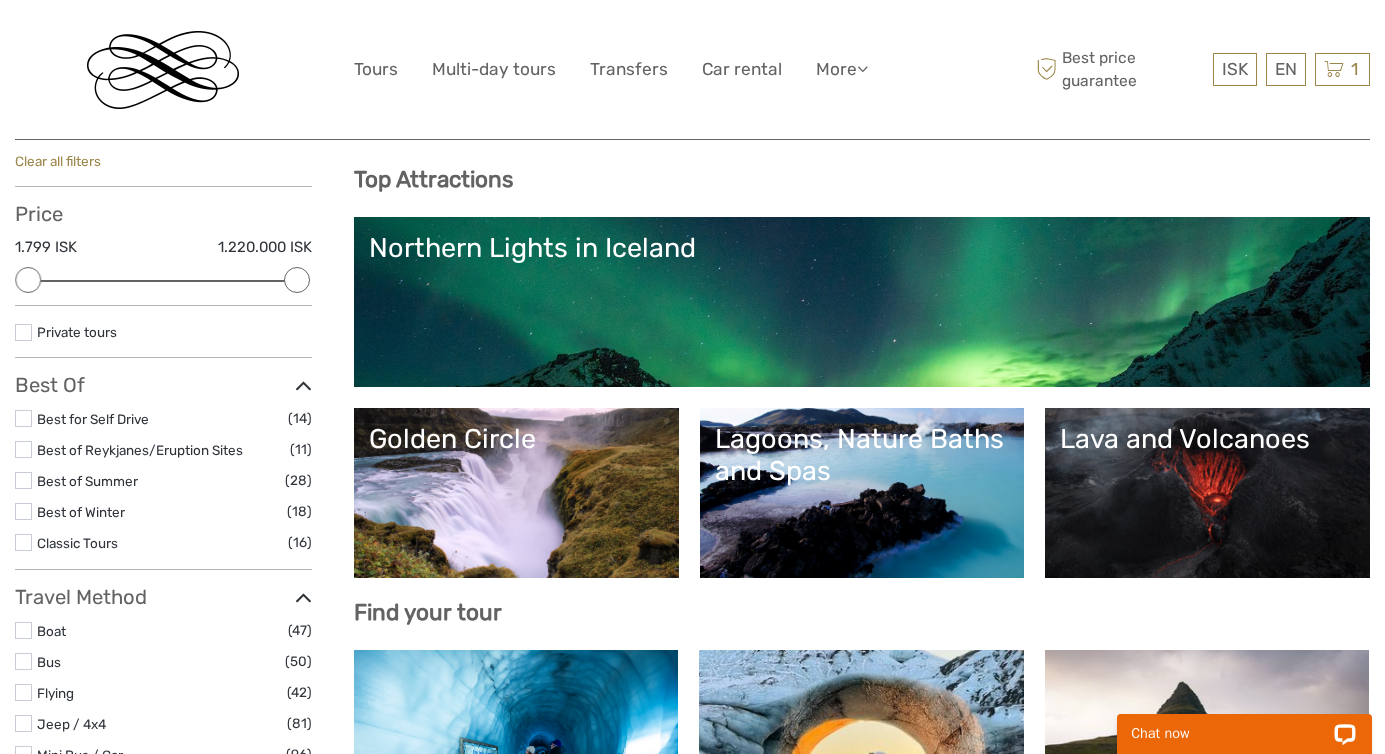 scroll, scrollTop: 0, scrollLeft: 0, axis: both 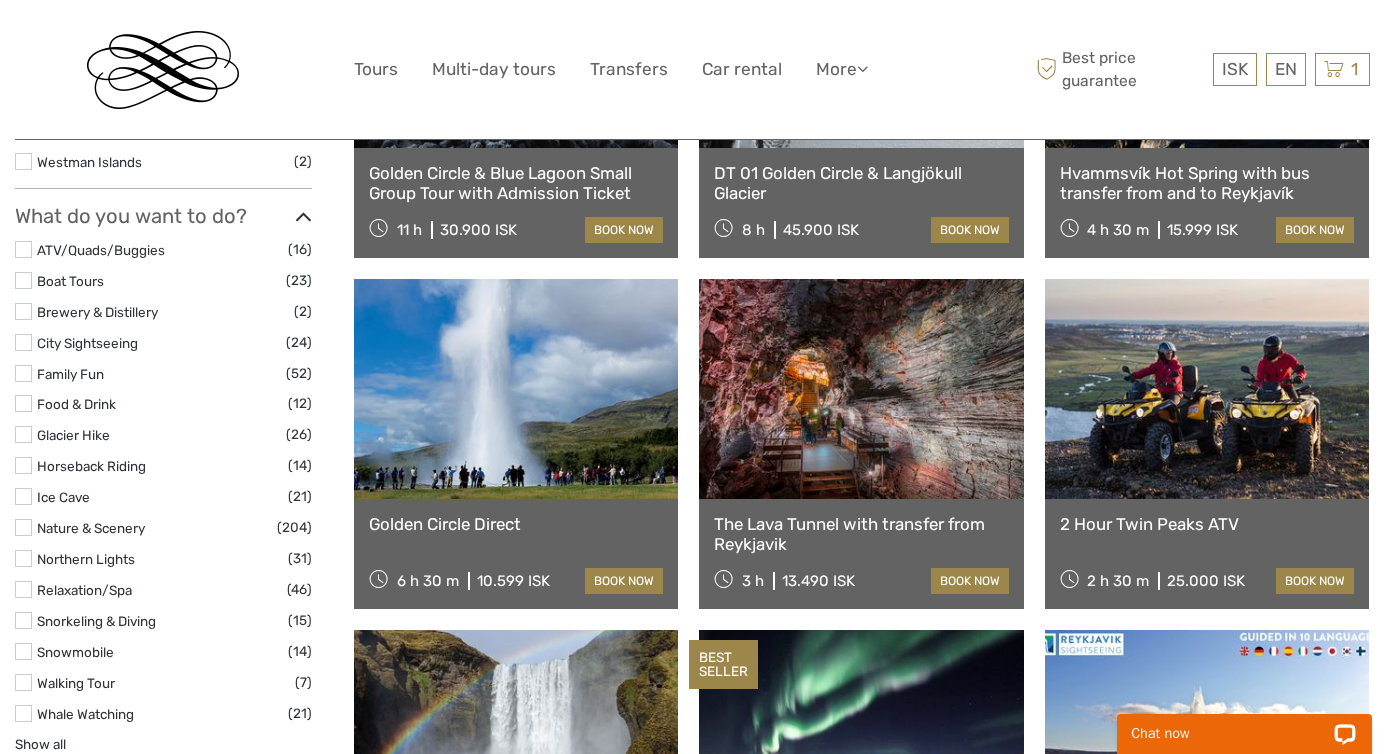 click at bounding box center [516, 389] 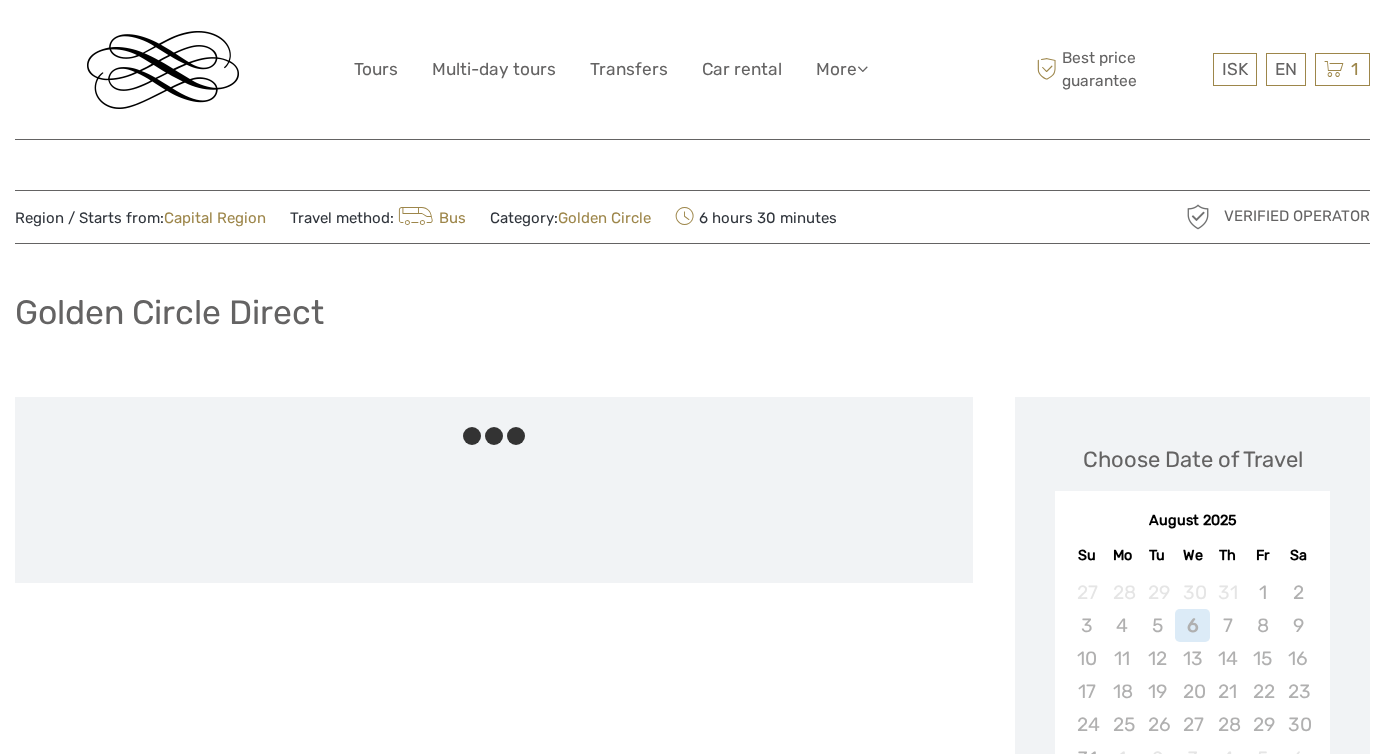scroll, scrollTop: 0, scrollLeft: 0, axis: both 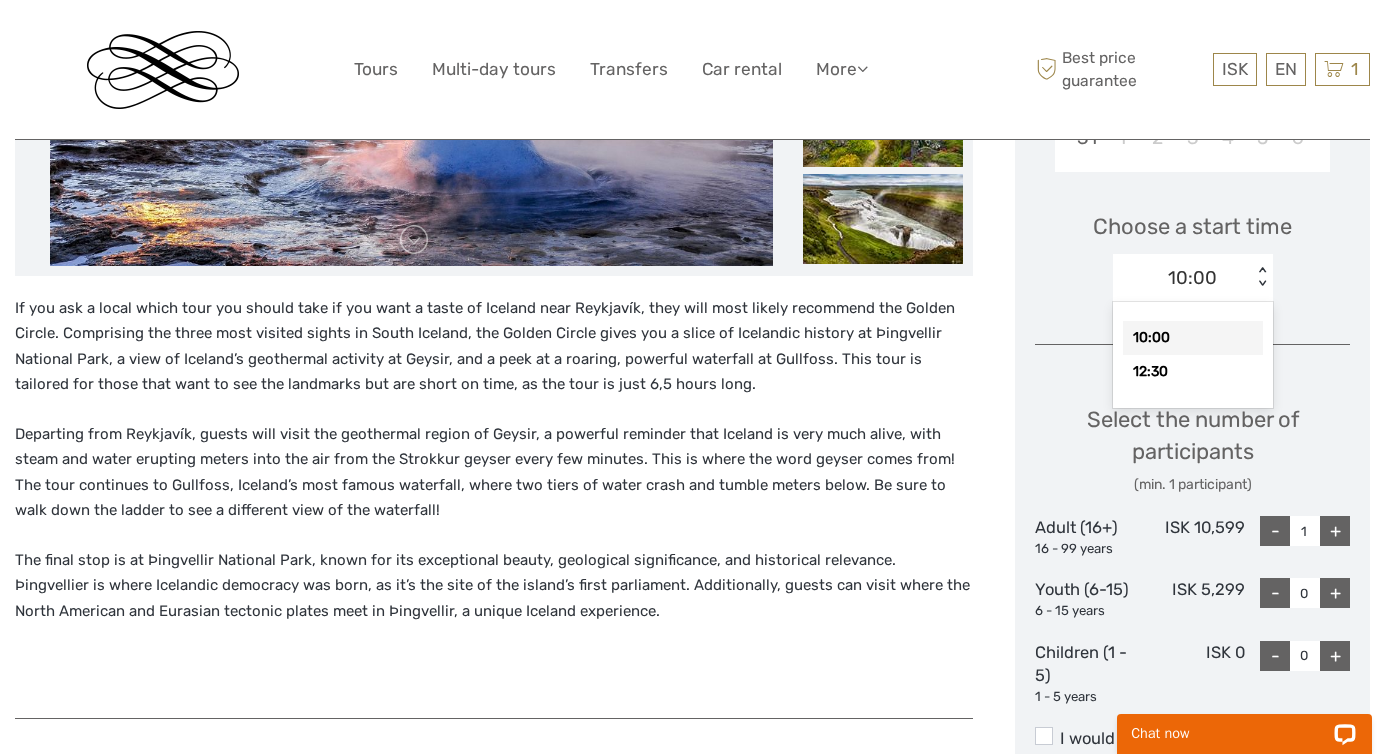 click on "< >" at bounding box center [1261, 277] 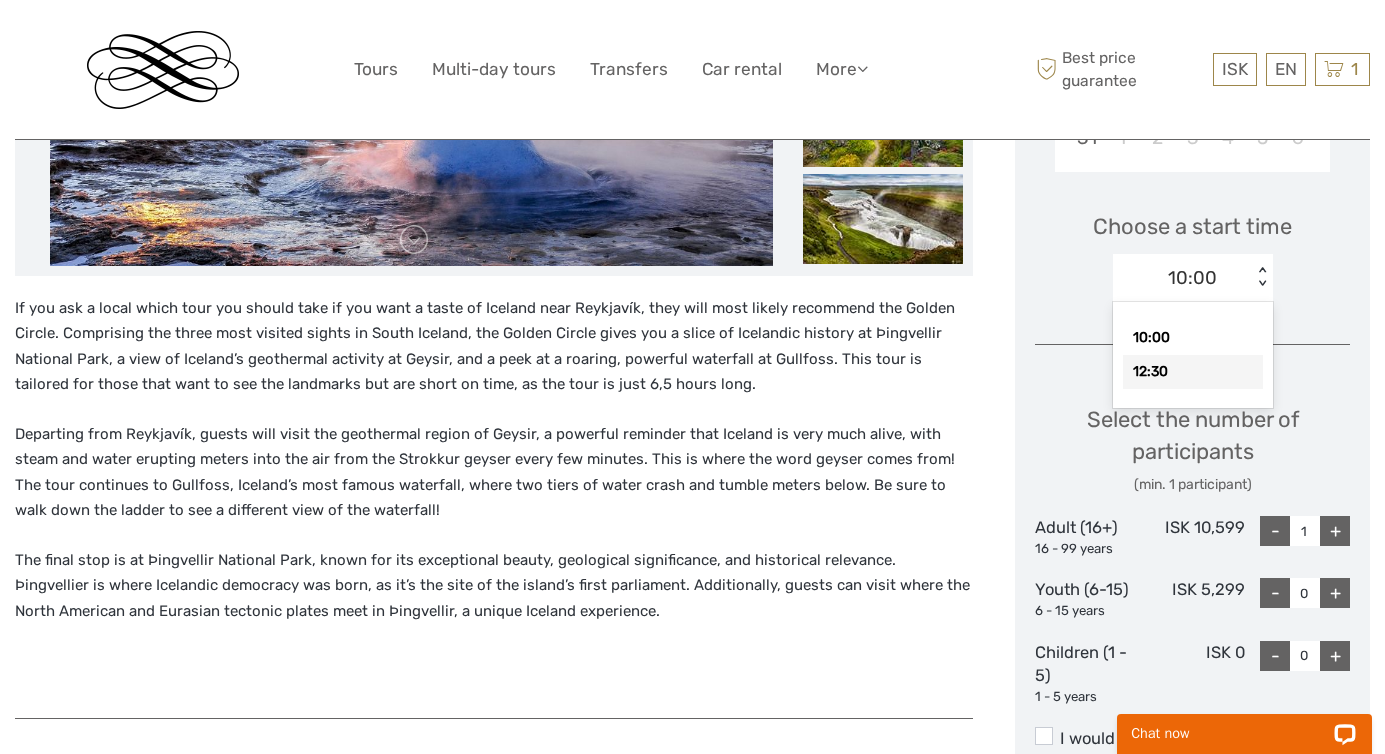 click on "12:30" at bounding box center [1193, 372] 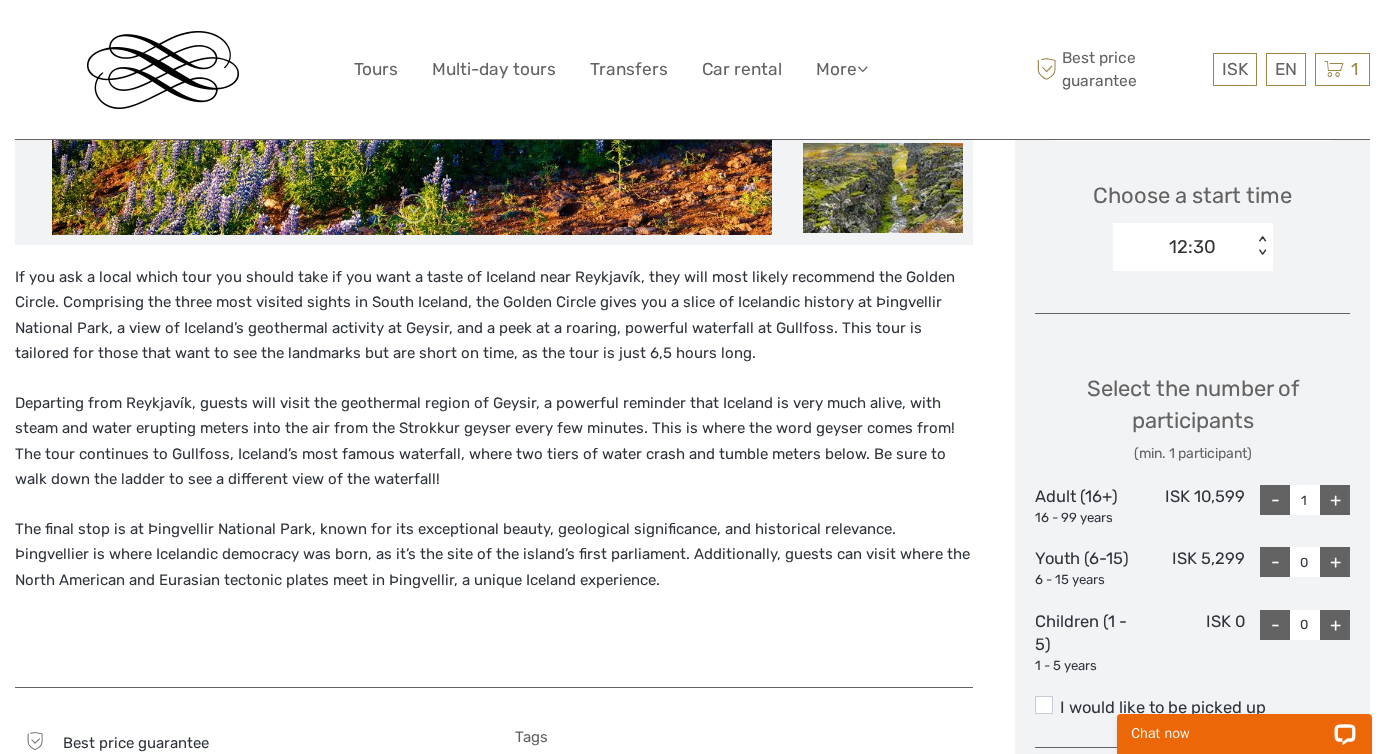 scroll, scrollTop: 669, scrollLeft: 0, axis: vertical 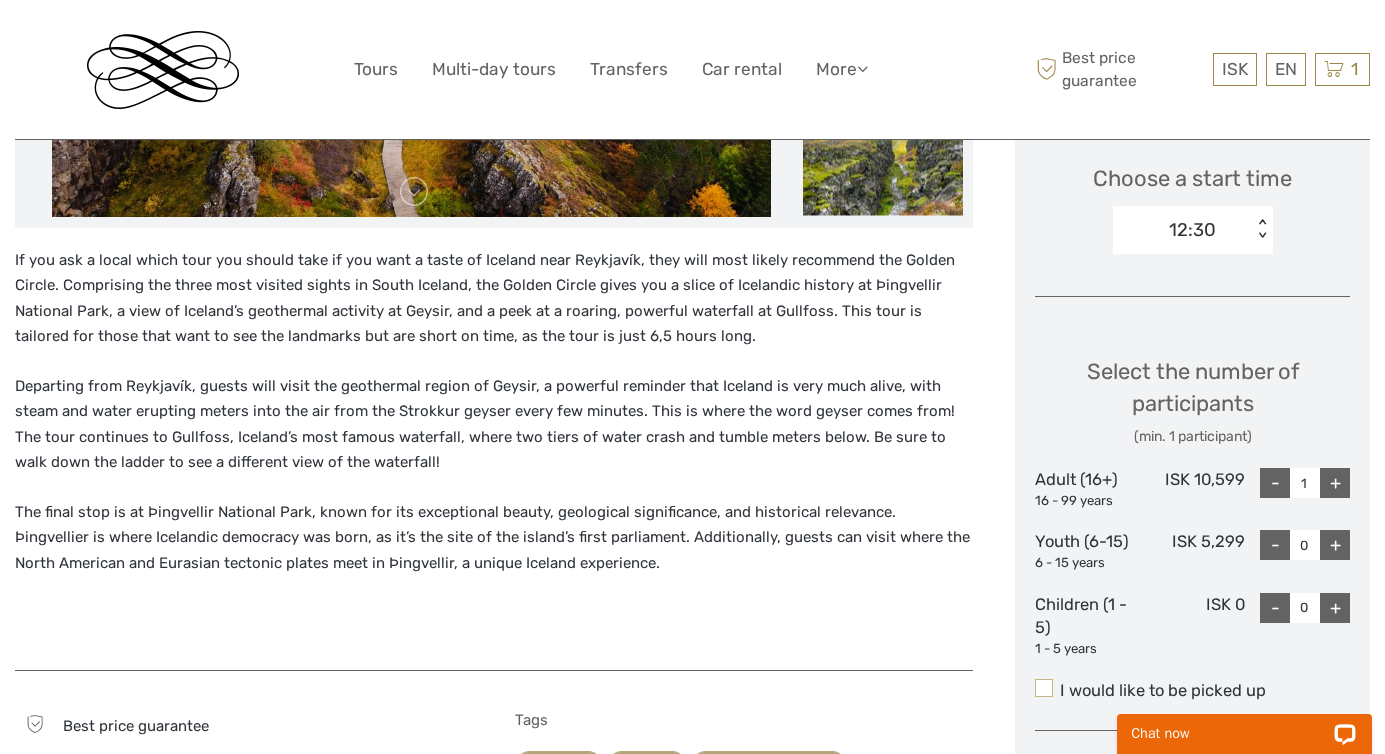 click at bounding box center (1044, 688) 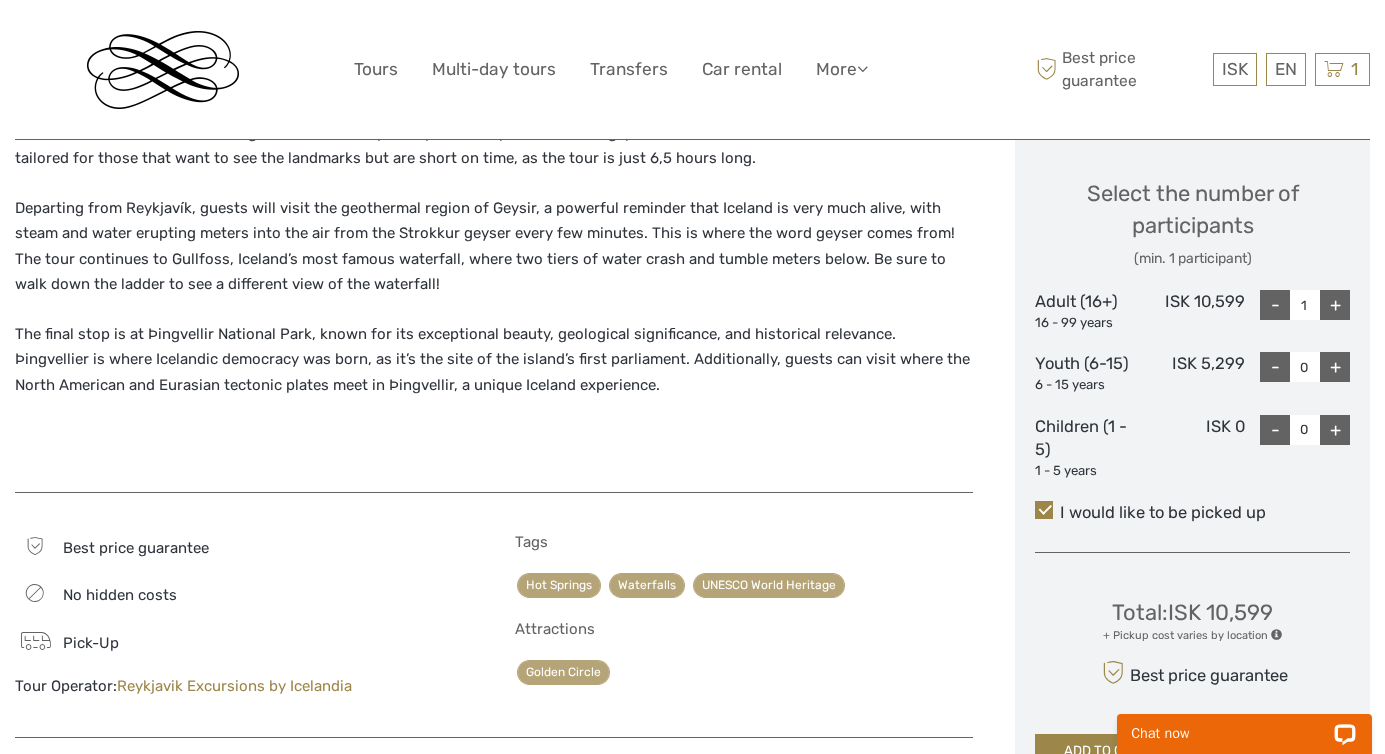 scroll, scrollTop: 837, scrollLeft: 0, axis: vertical 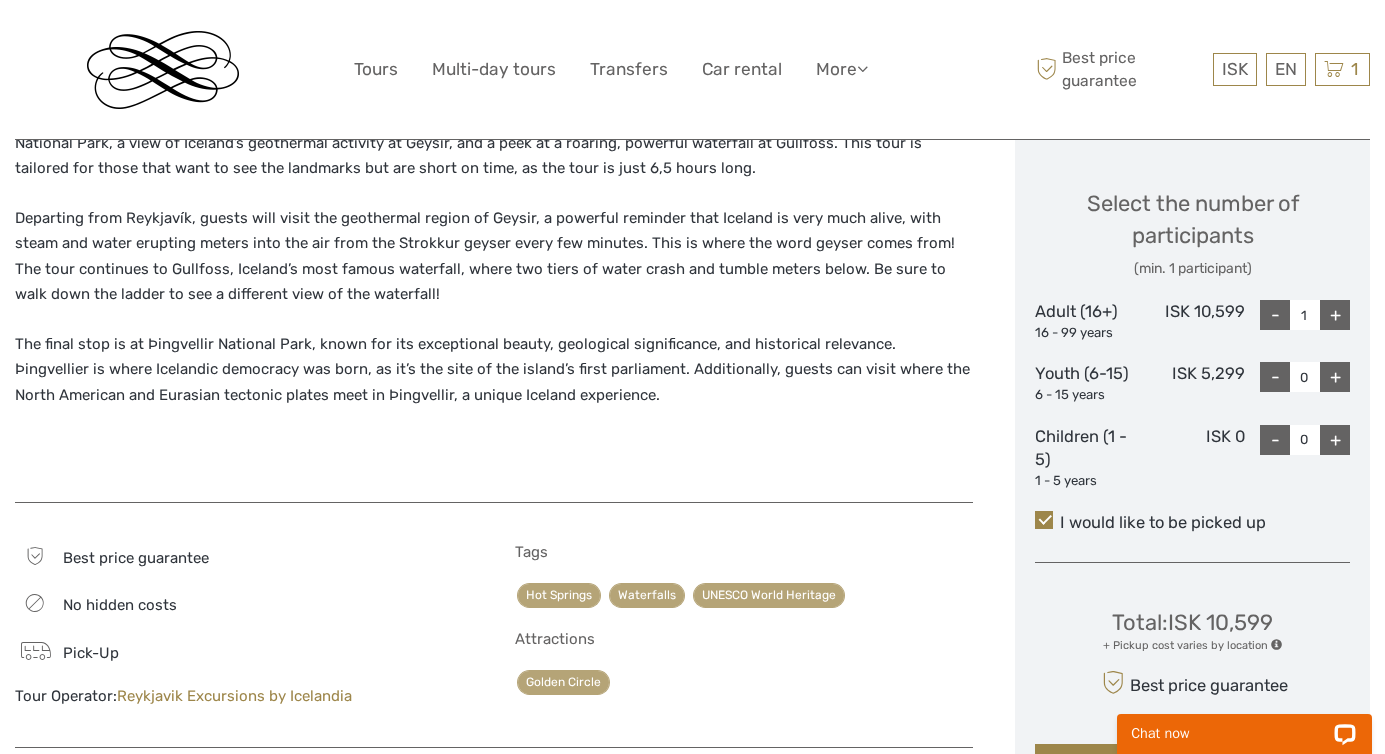click on "+" at bounding box center [1335, 315] 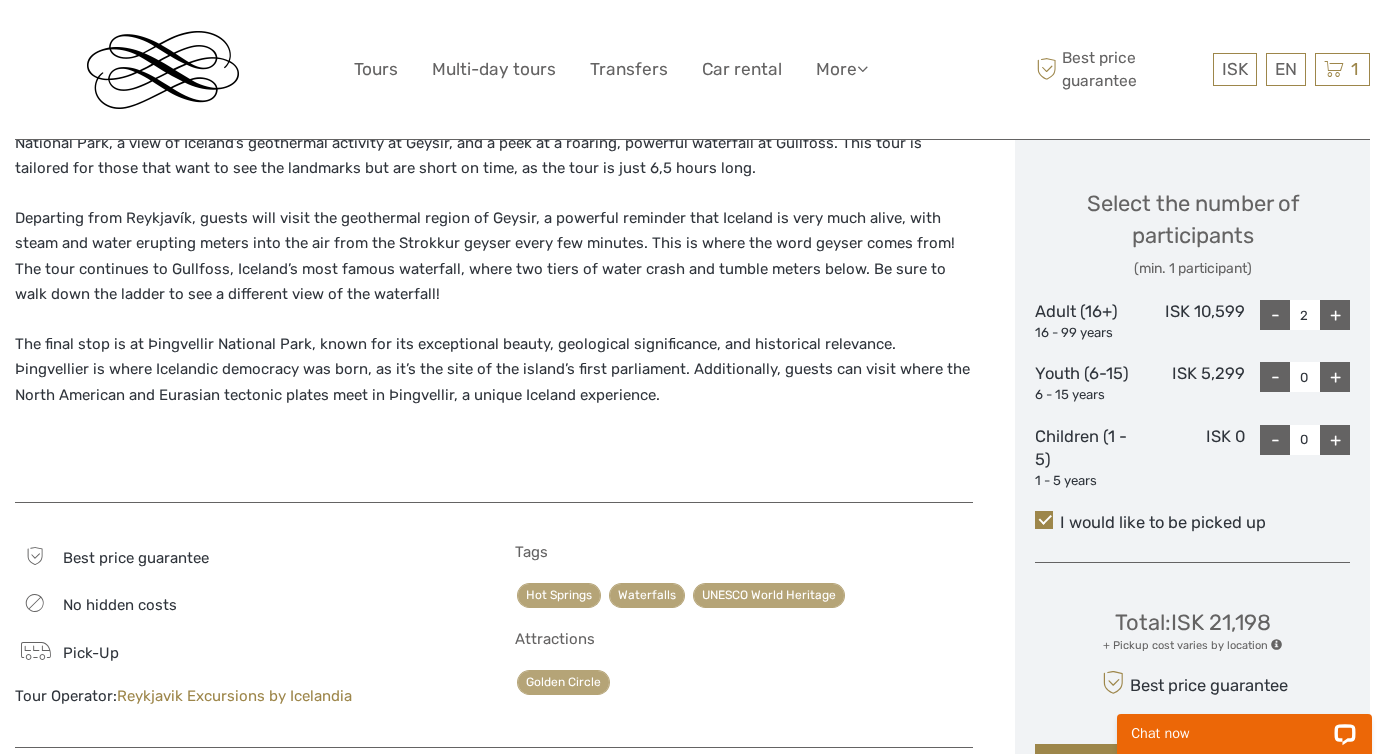 click on "+" at bounding box center (1335, 315) 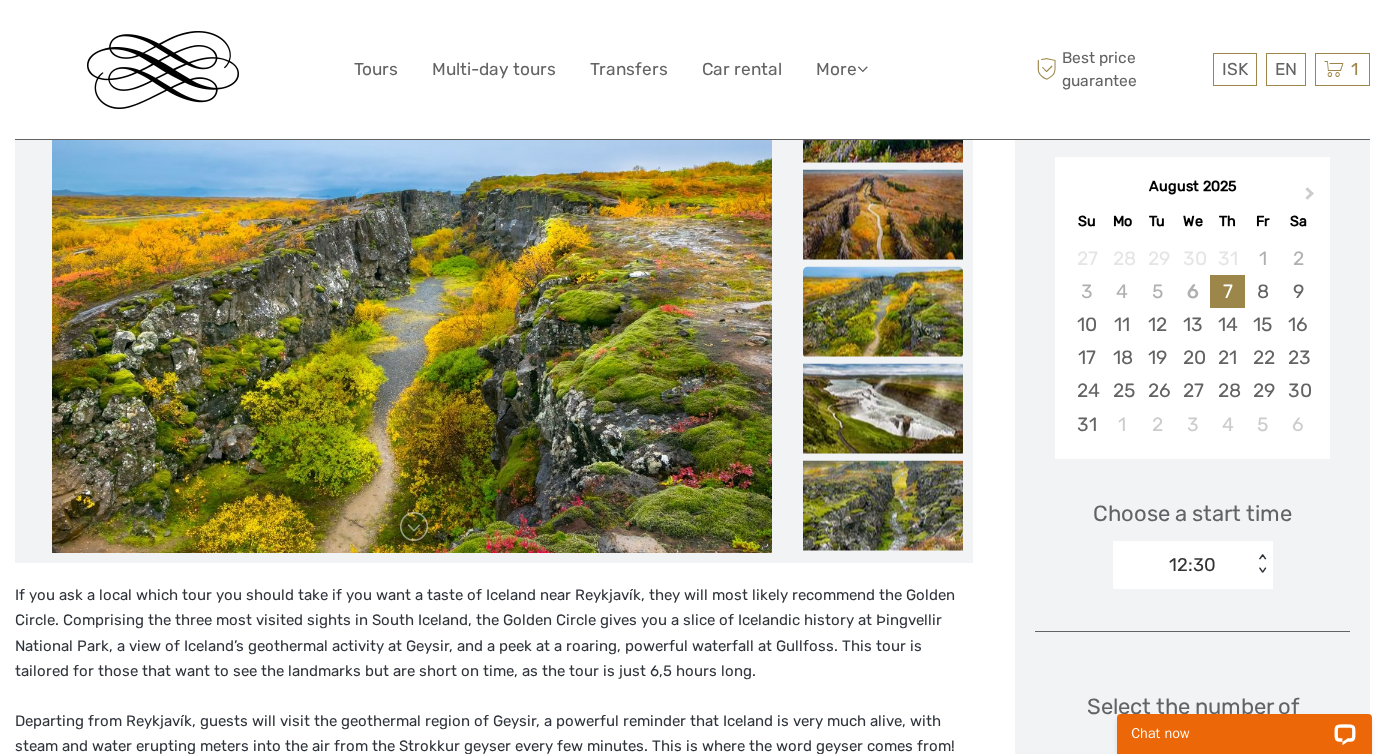 scroll, scrollTop: 305, scrollLeft: 0, axis: vertical 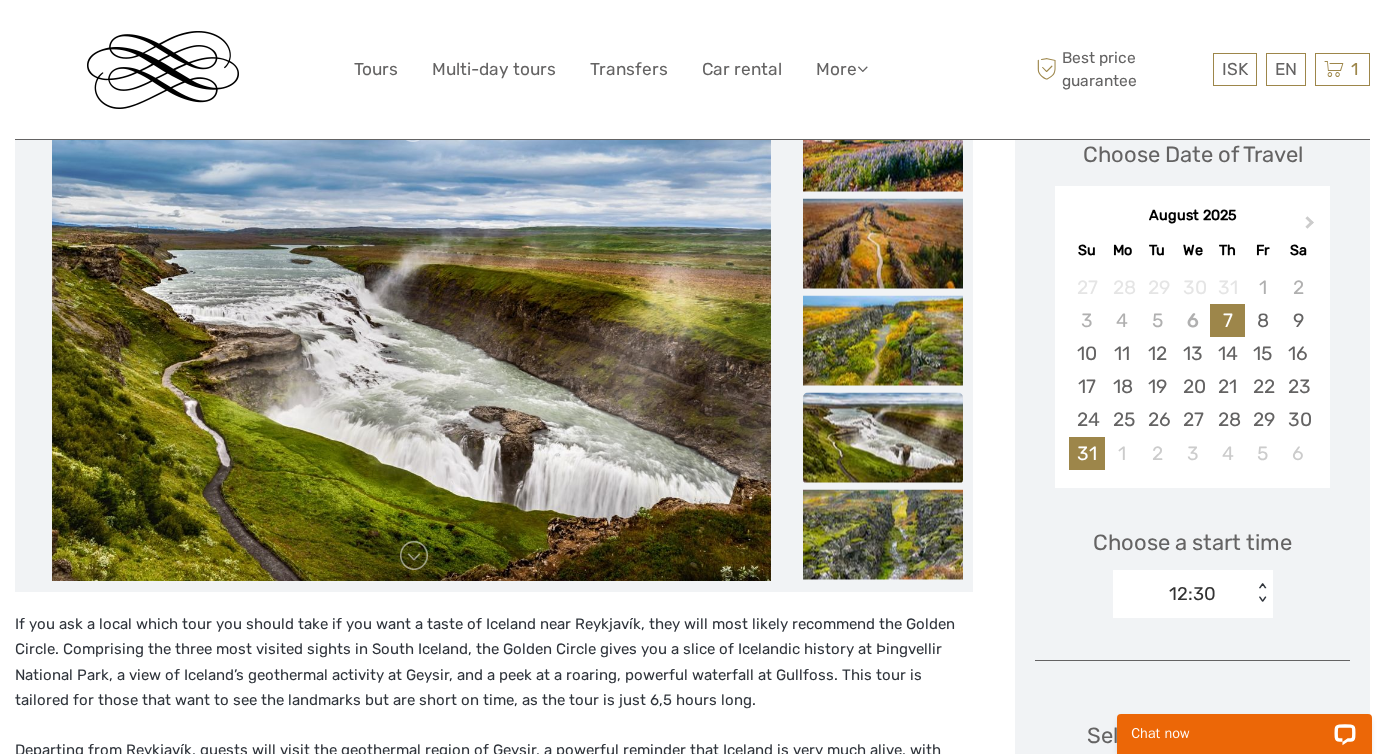 click on "31" at bounding box center [1086, 453] 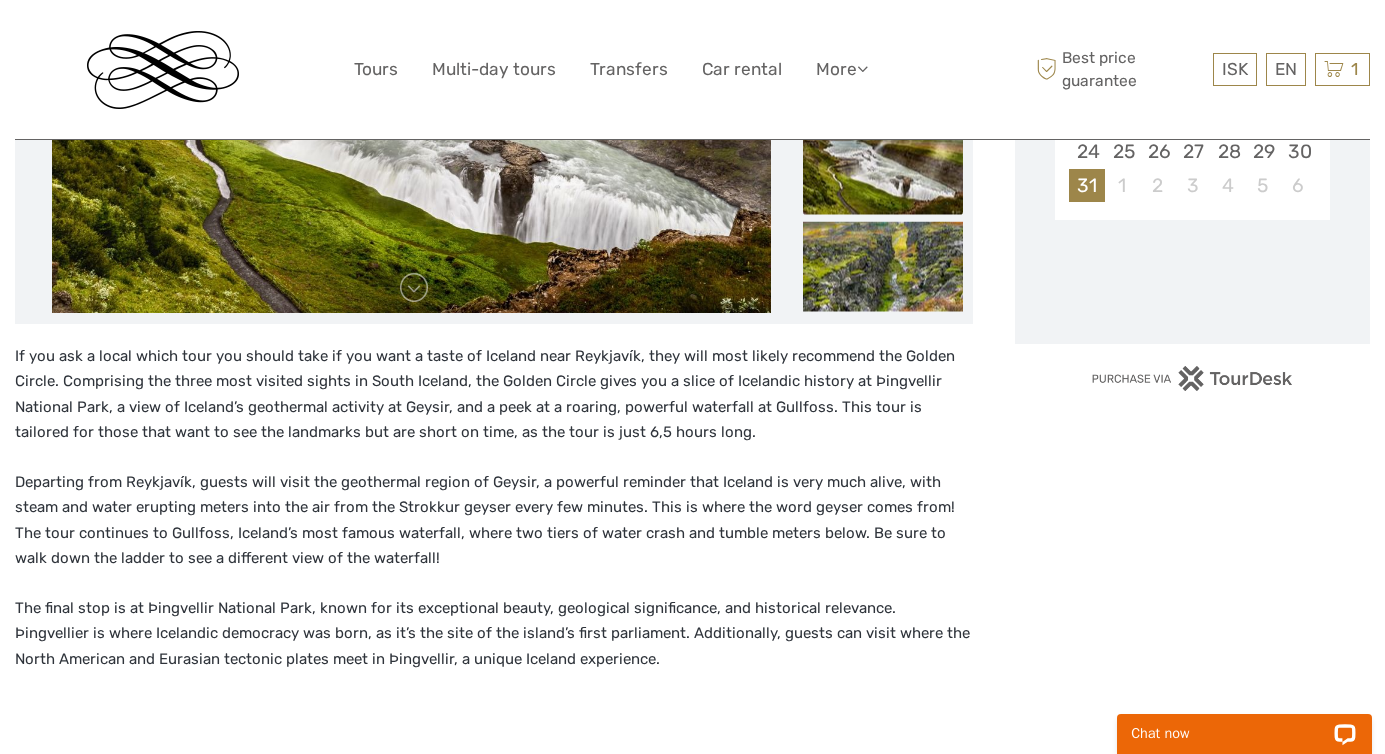 scroll, scrollTop: 580, scrollLeft: 0, axis: vertical 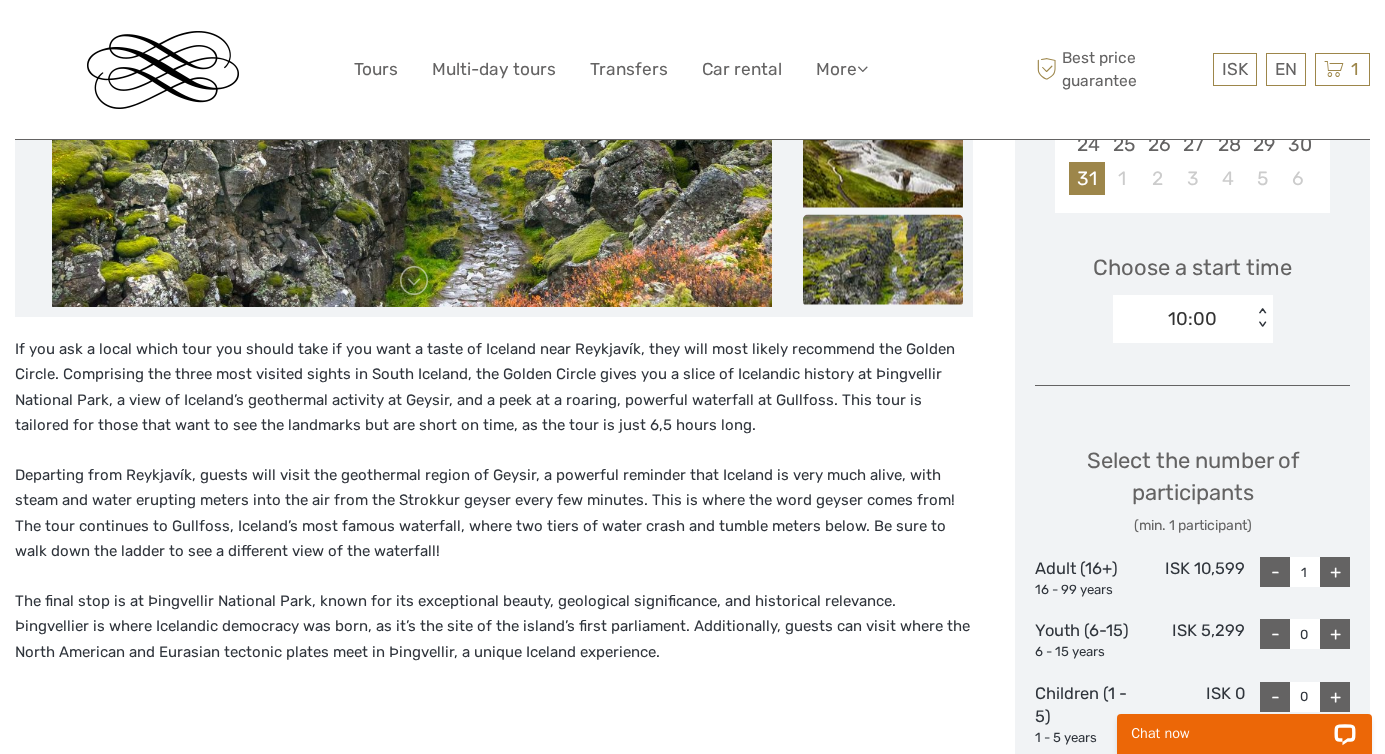 click on "+" at bounding box center (1335, 572) 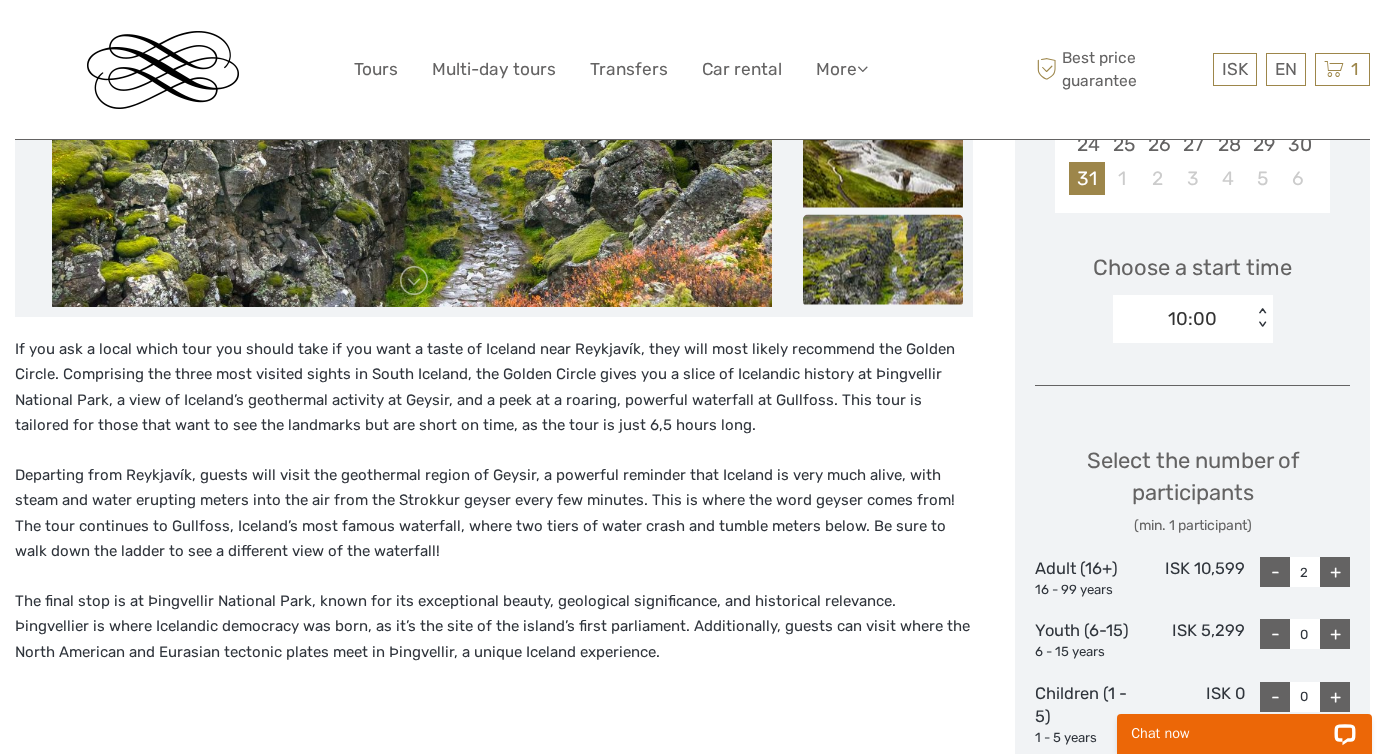 click on "+" at bounding box center (1335, 572) 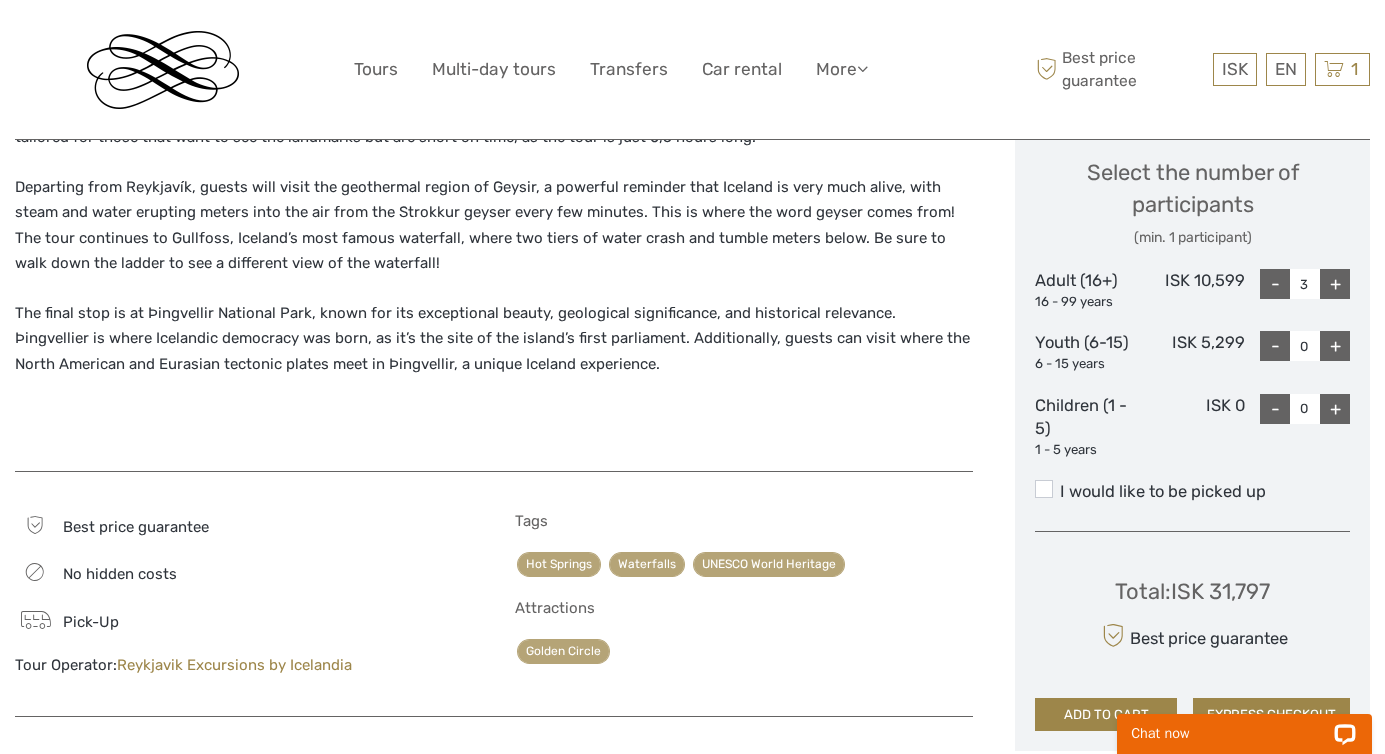 scroll, scrollTop: 869, scrollLeft: 0, axis: vertical 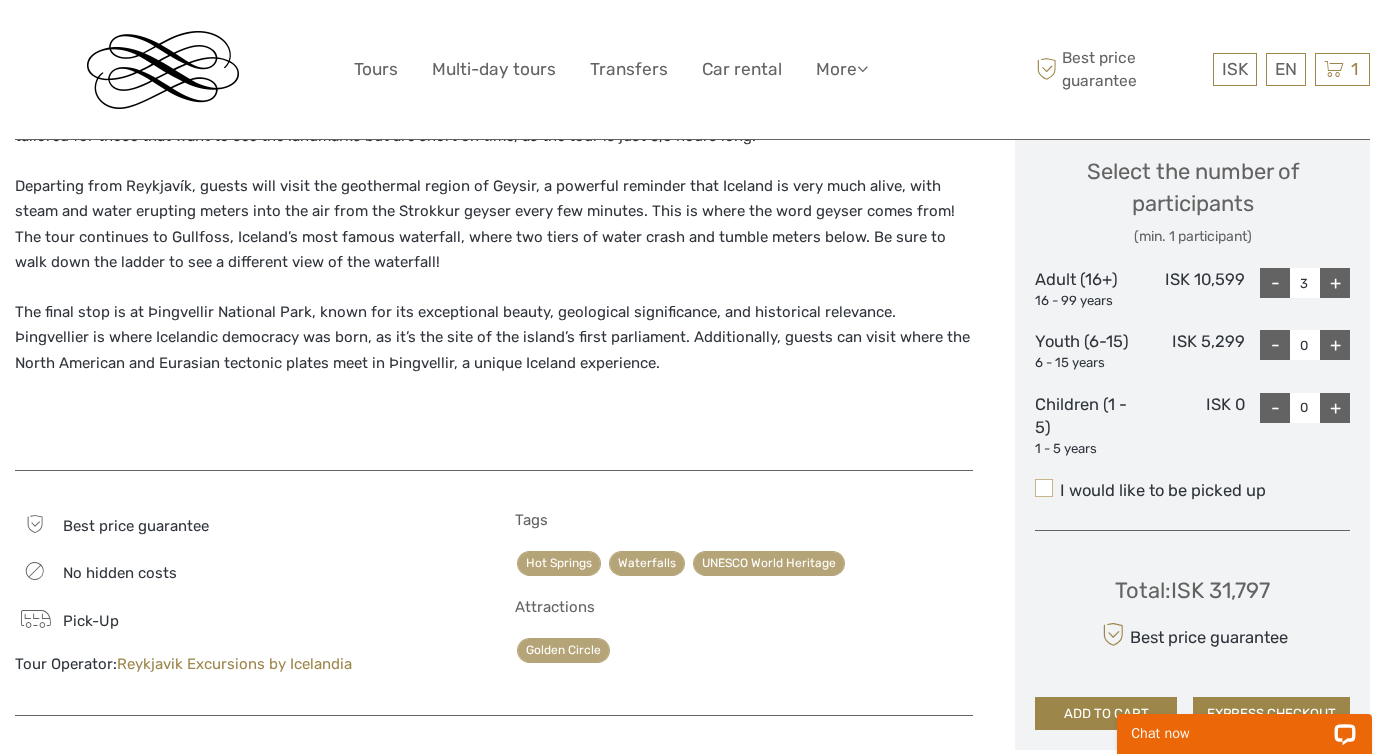 click at bounding box center (1044, 488) 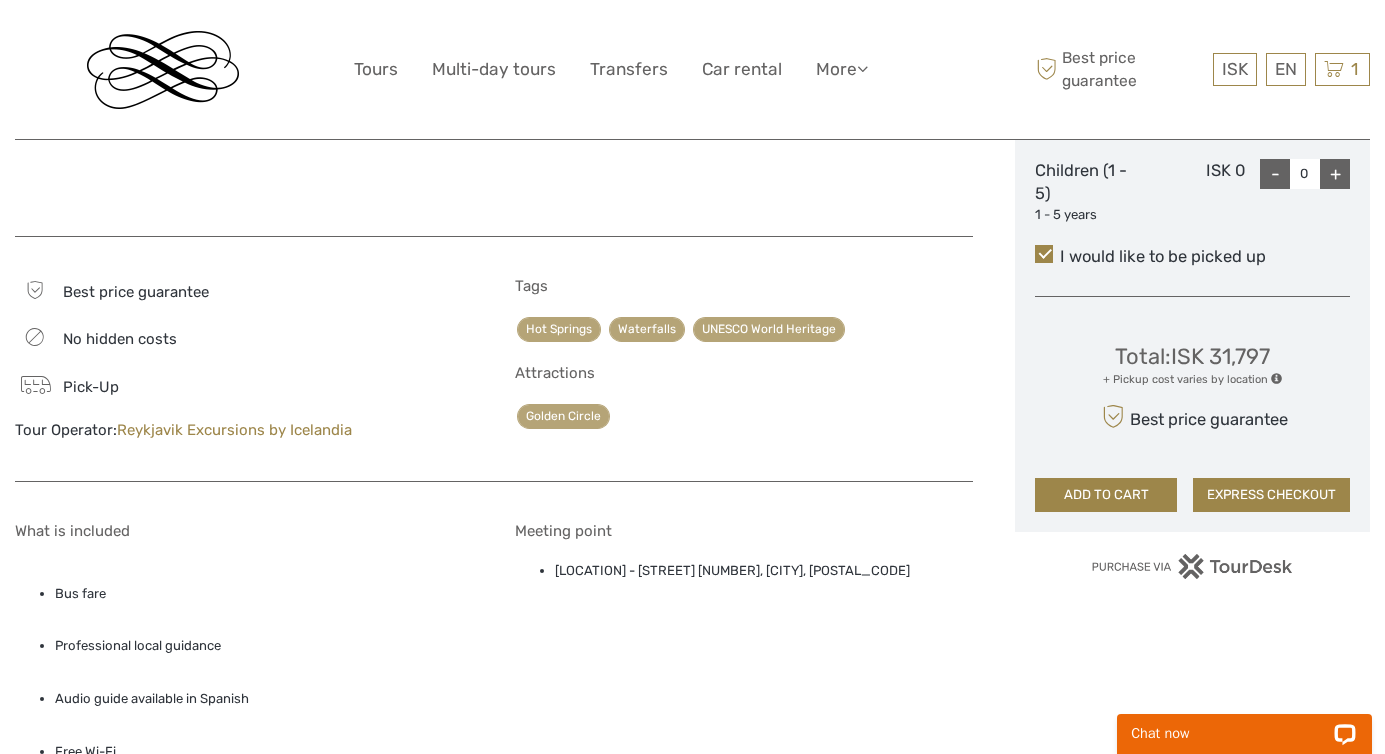 scroll, scrollTop: 1106, scrollLeft: 0, axis: vertical 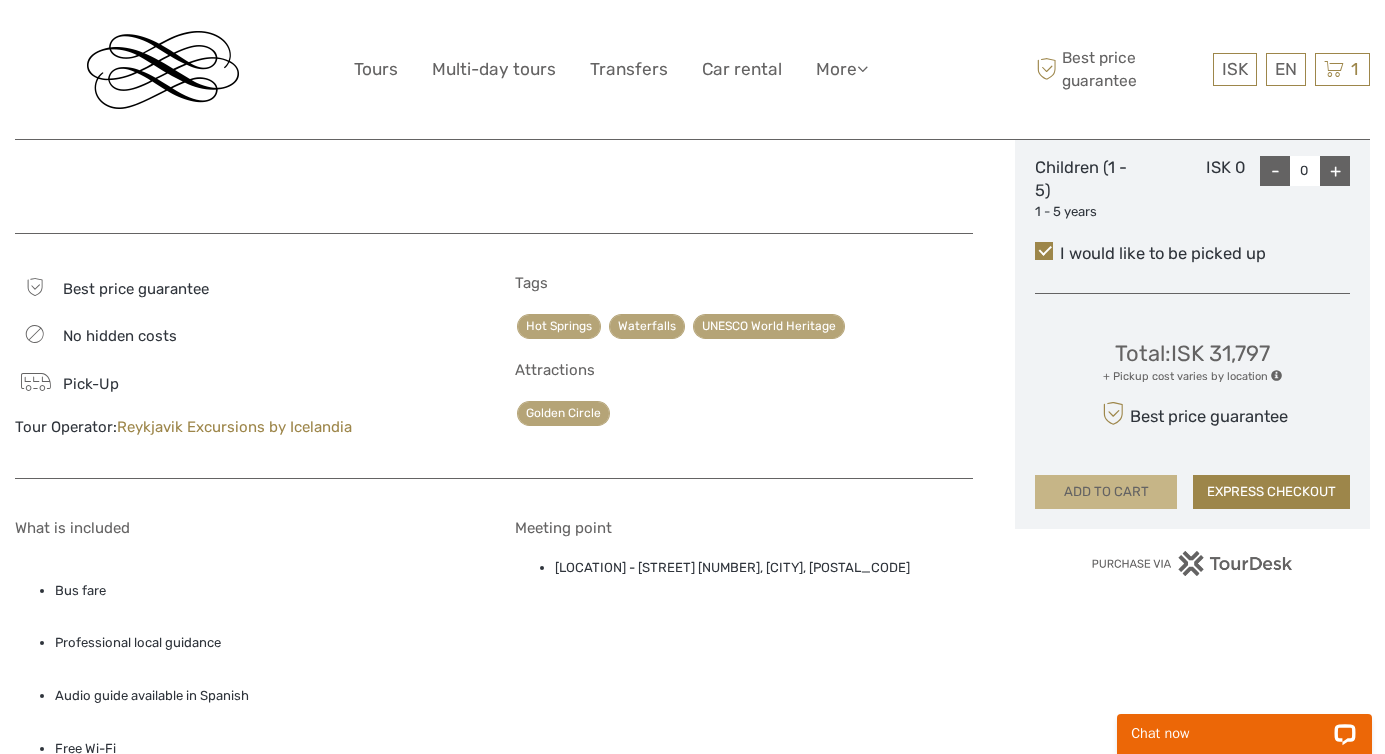 click on "ADD TO CART" at bounding box center [1106, 492] 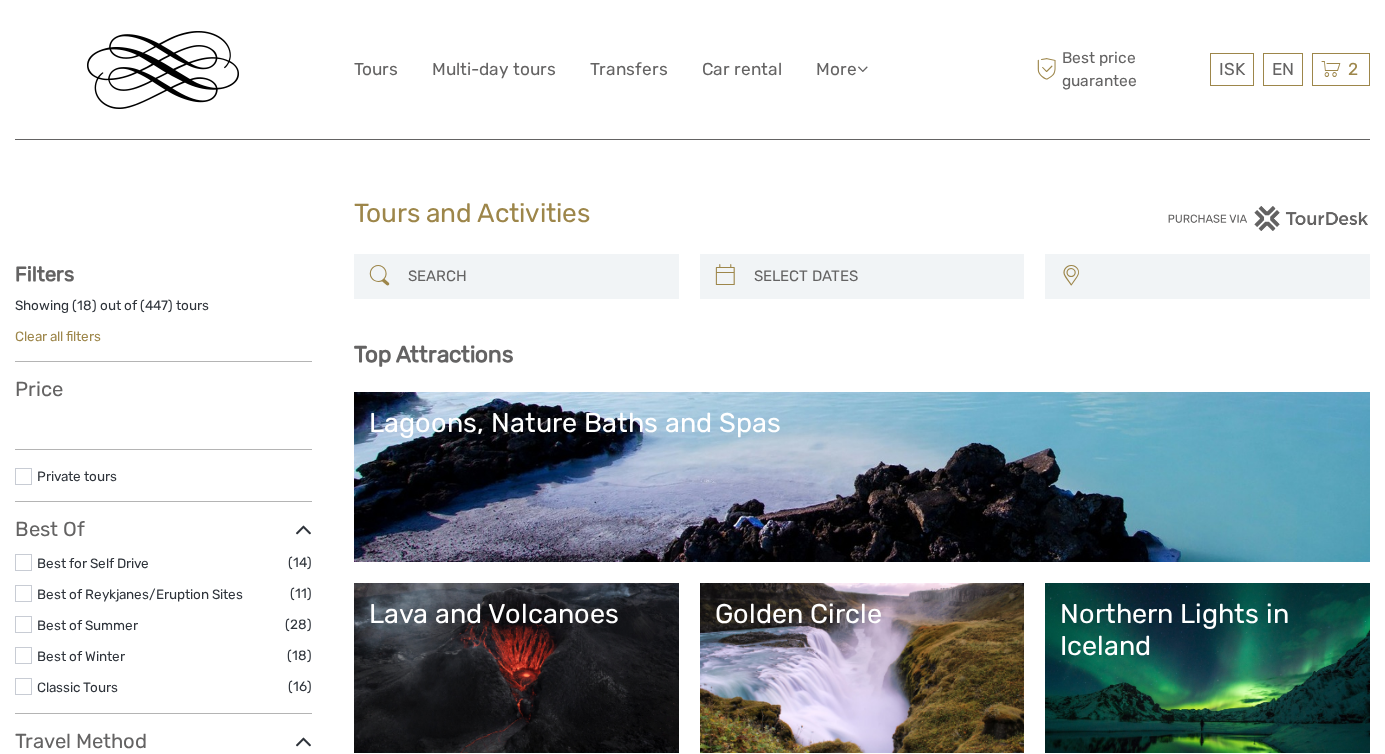 select 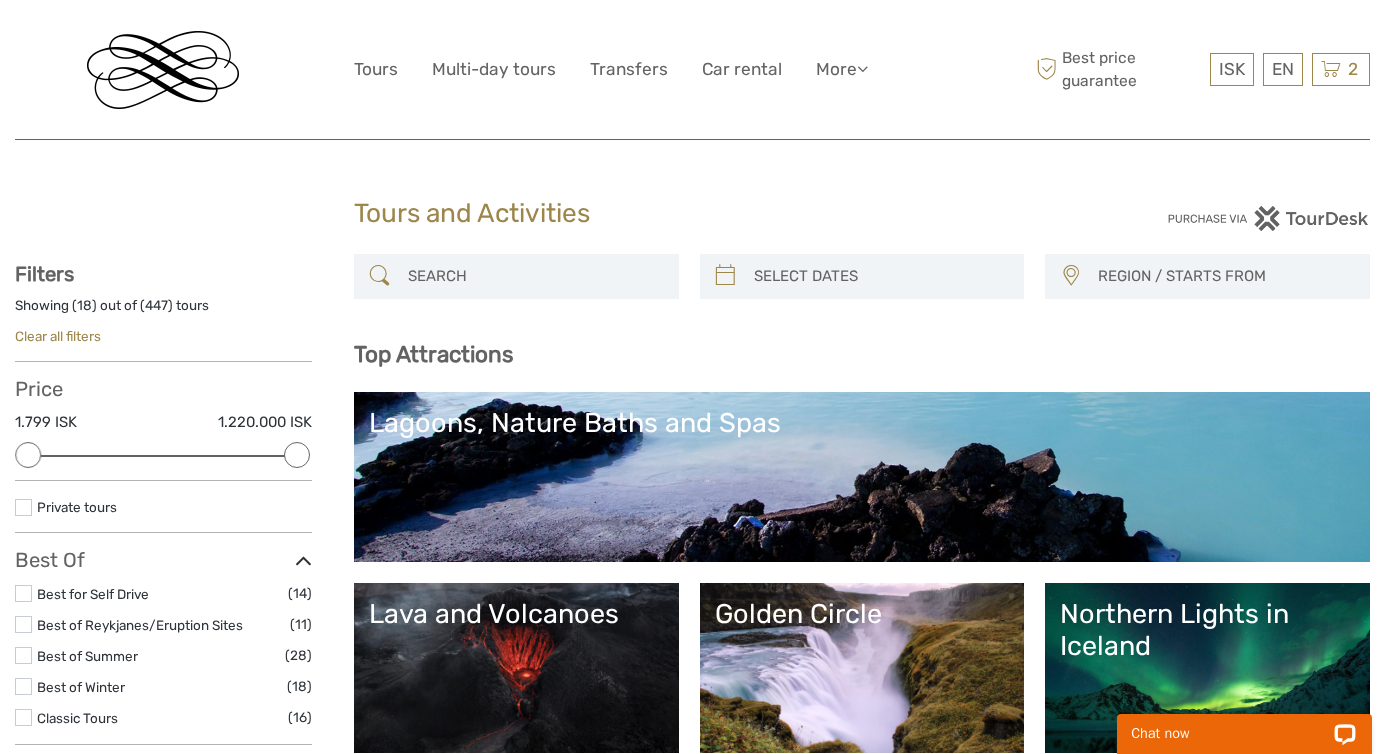 scroll, scrollTop: 0, scrollLeft: 0, axis: both 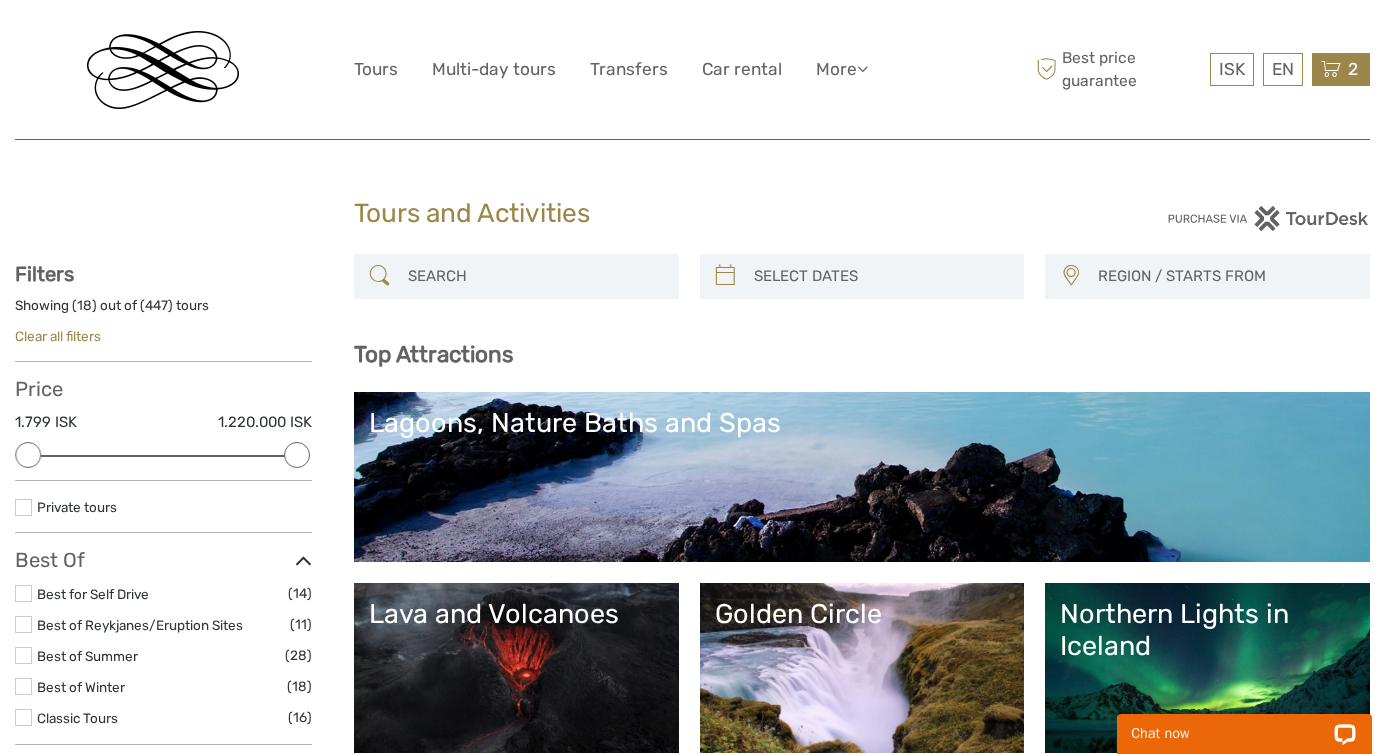 click on "2" at bounding box center [1353, 69] 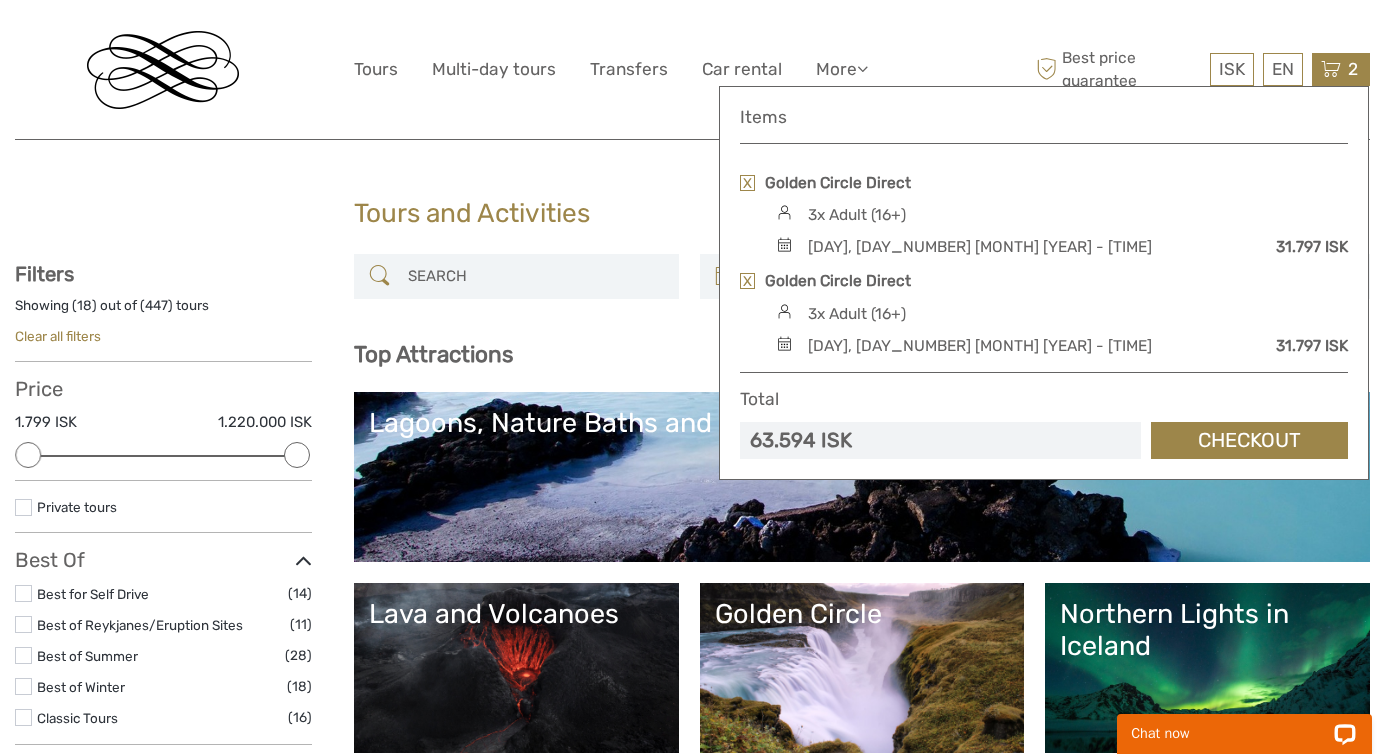 click at bounding box center (747, 281) 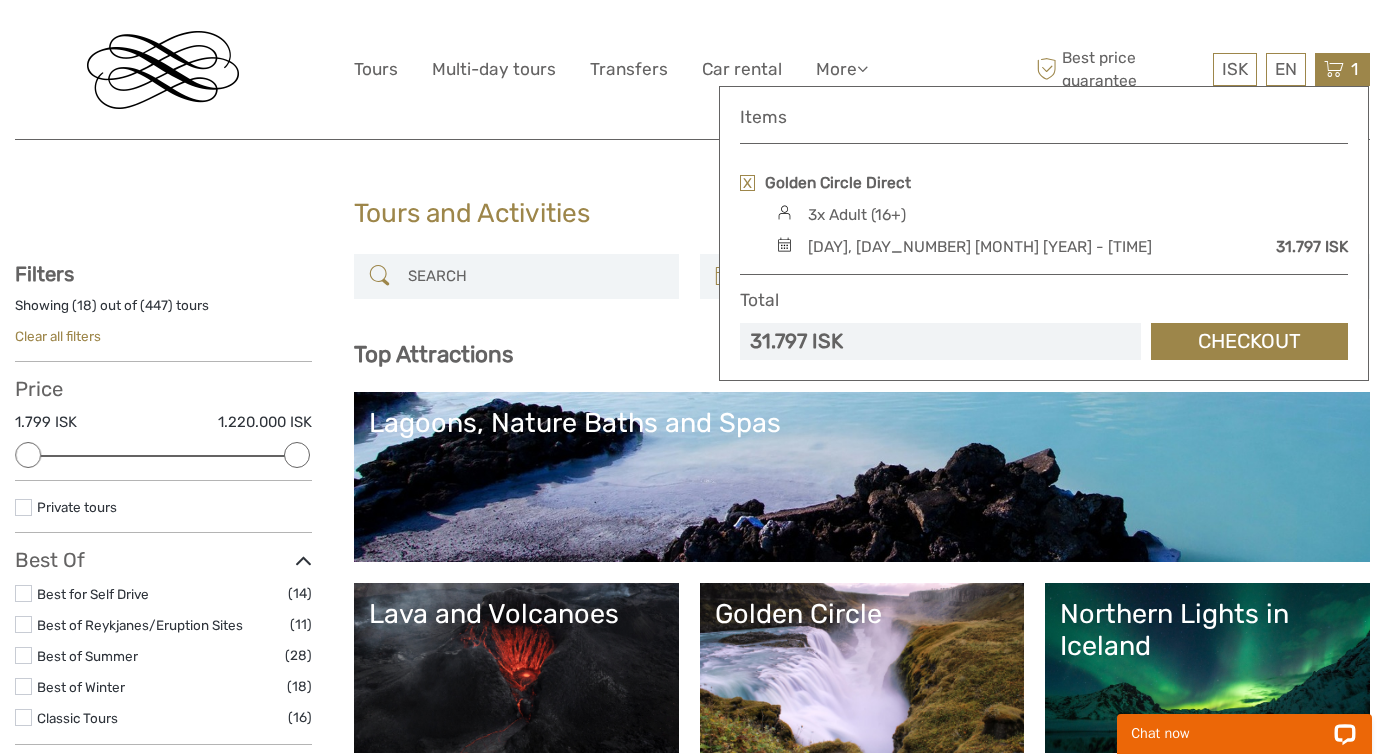 click on "Show filters
Hide filters
Filters
Showing ( 18 ) out of ( 447 ) tours
Clear all filters
Price
1.799 ISK   1.220.000 ISK
Clear
Private tours
Best Of
Best for Self Drive
(14)
Best of Reykjanes/Eruption Sites
(11)
Best of Summer
(28)
Best of Winter
(18)" at bounding box center (184, 1938) 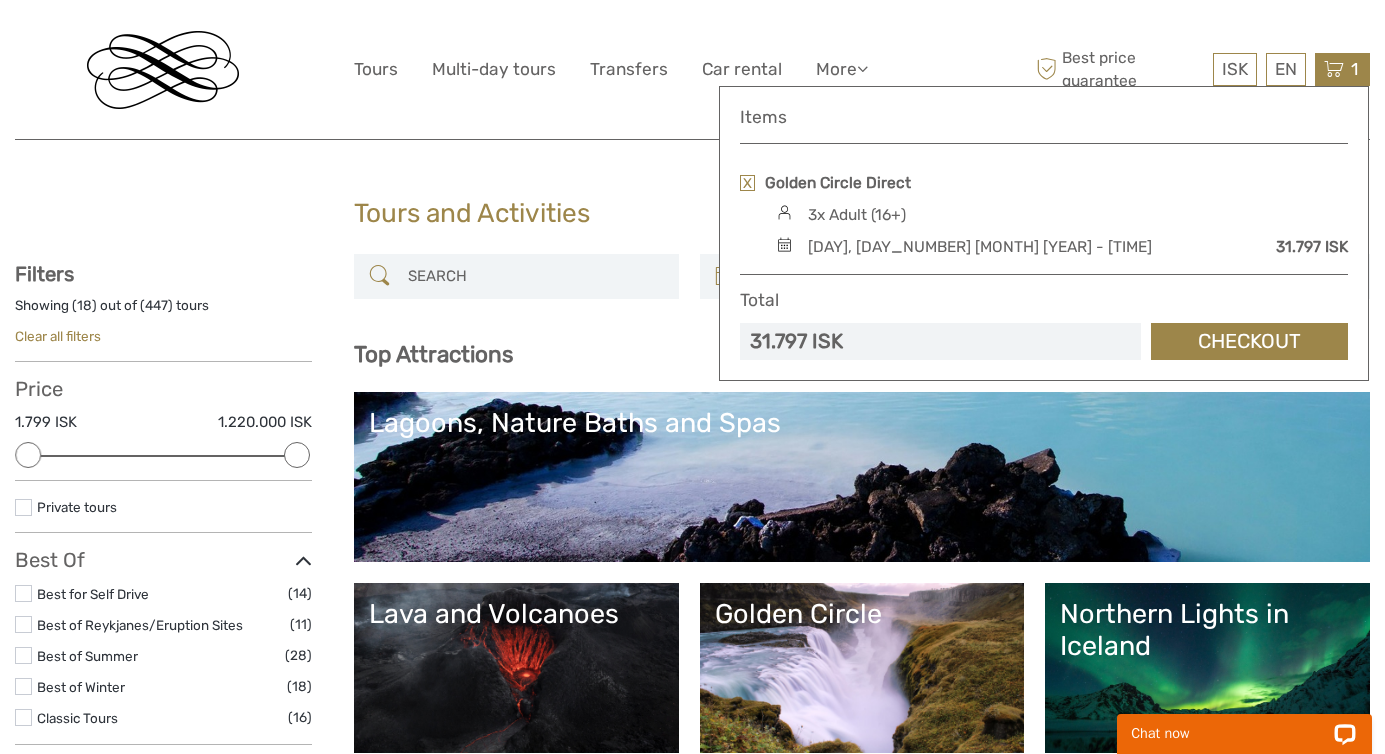 click at bounding box center (534, 276) 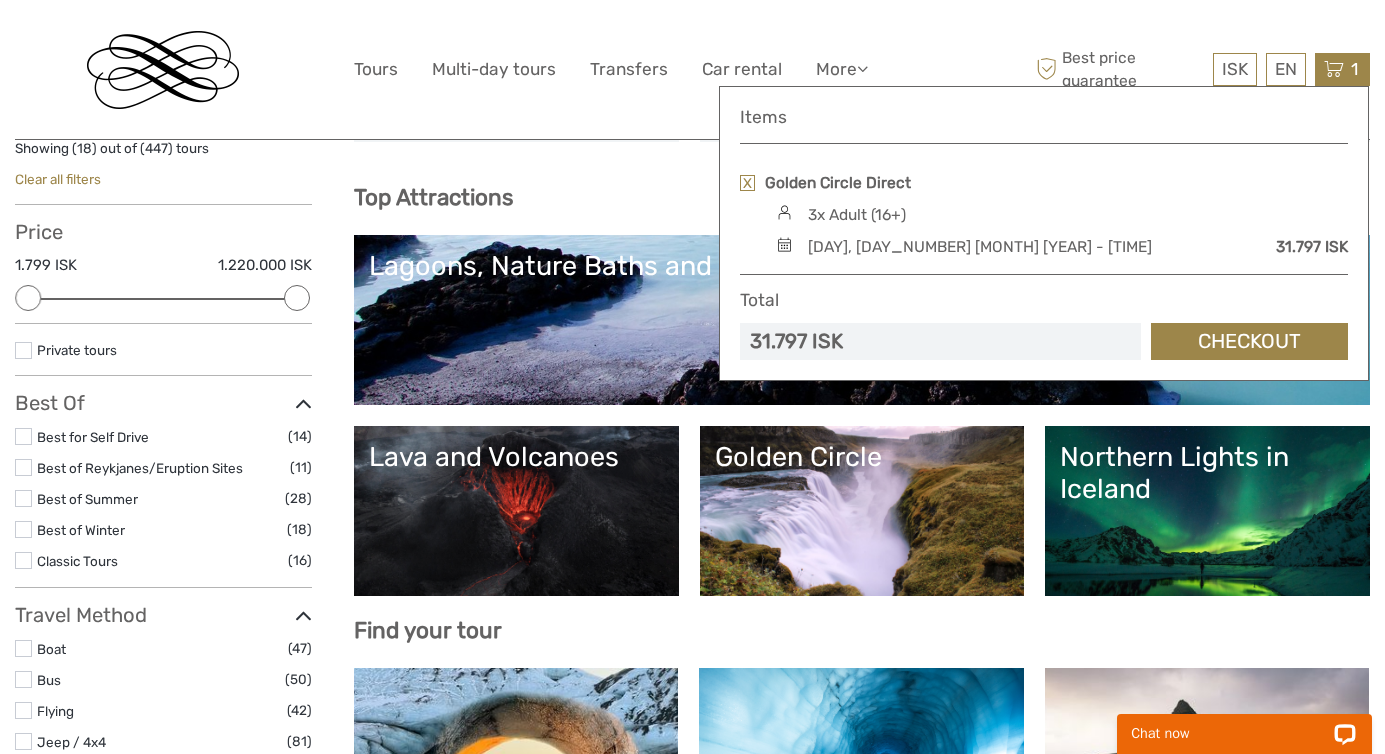 scroll, scrollTop: 124, scrollLeft: 0, axis: vertical 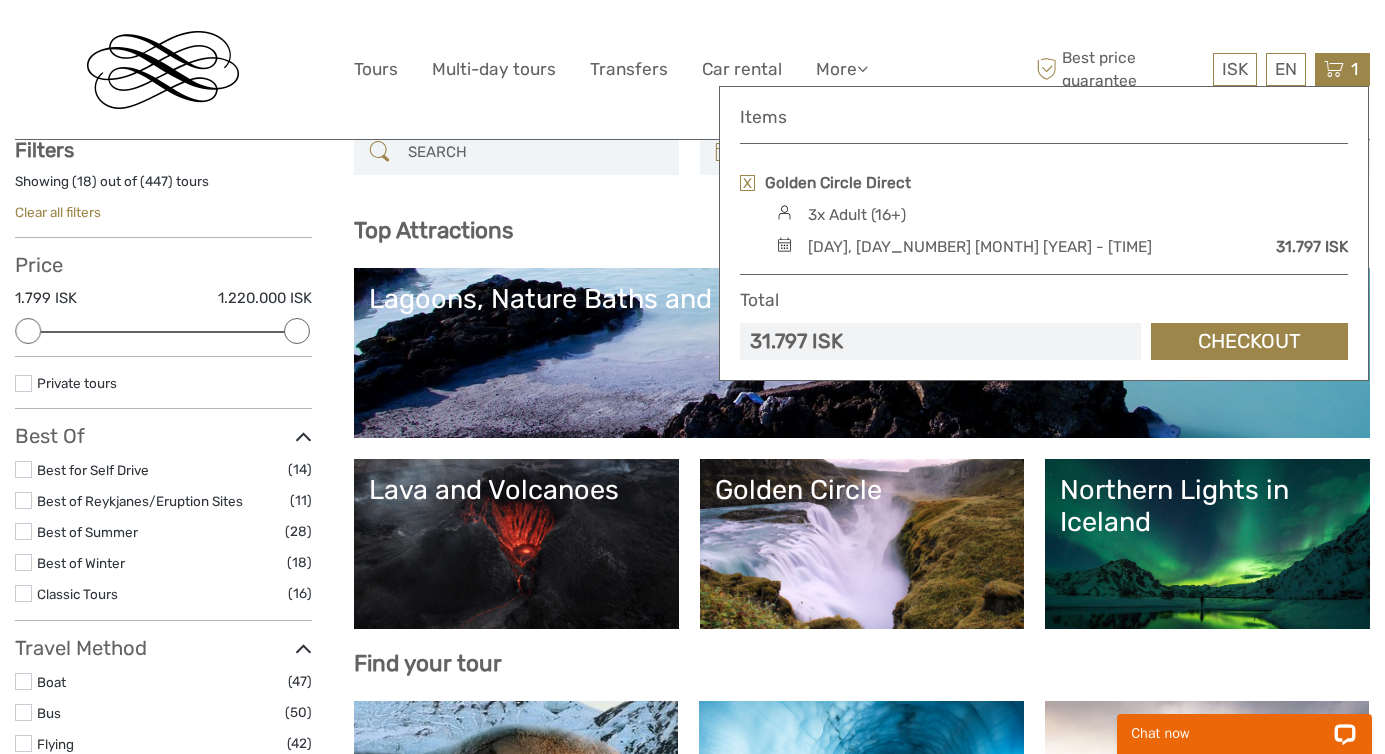 click on "Golden Circle" at bounding box center [862, 544] 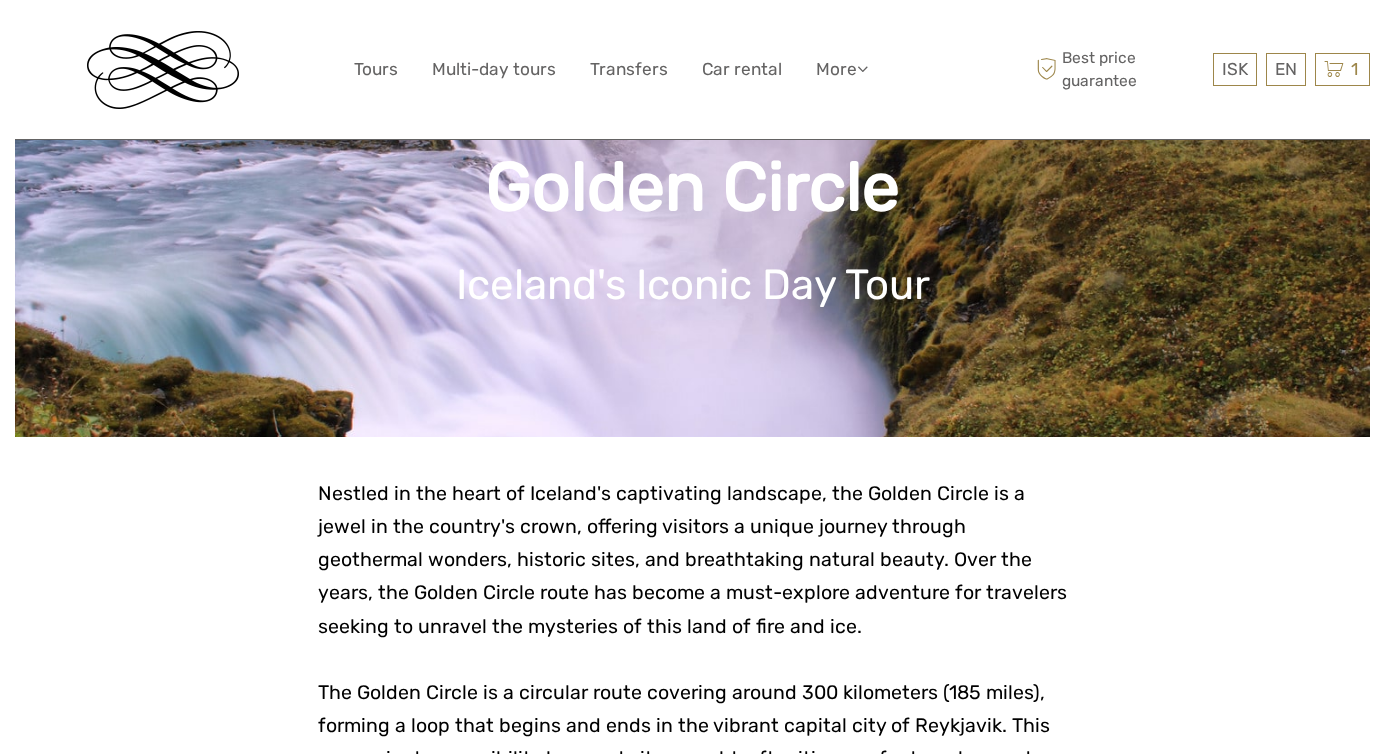 scroll, scrollTop: 339, scrollLeft: 0, axis: vertical 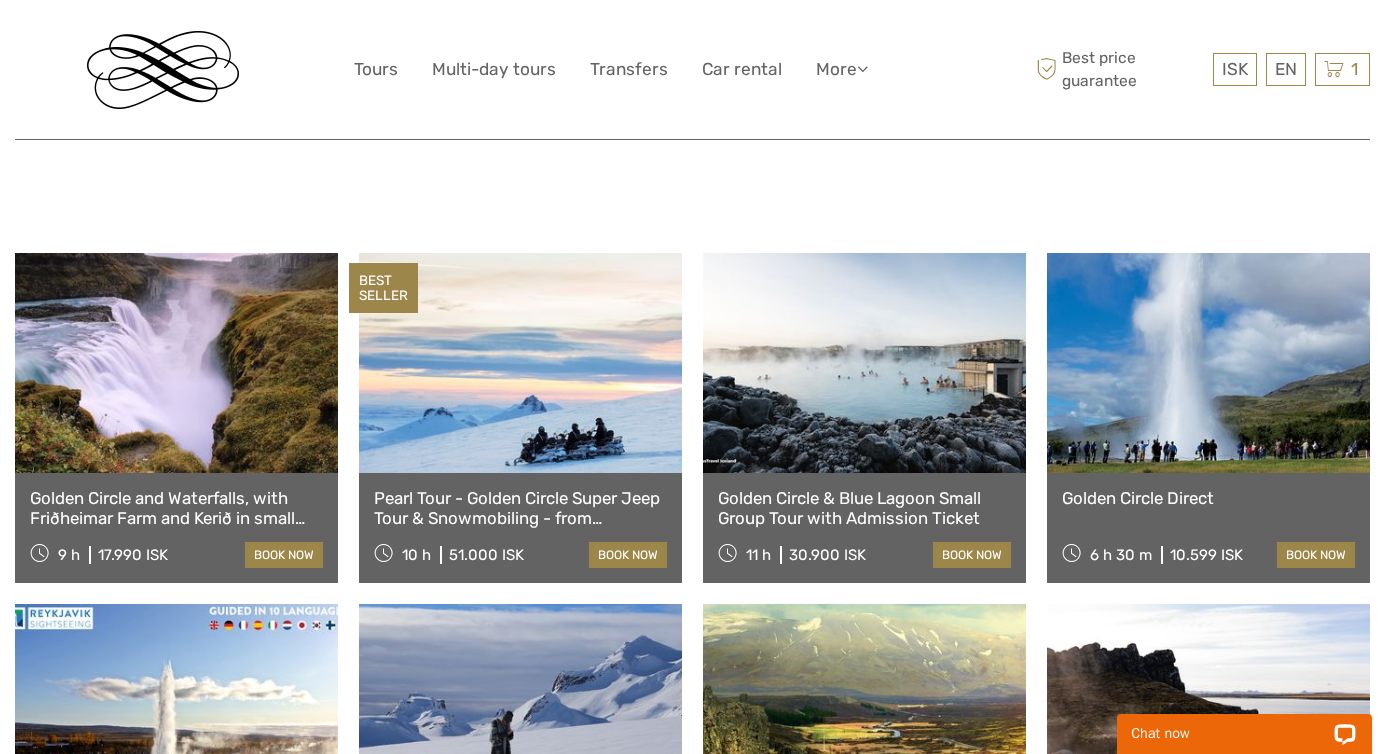 click on "Golden Circle Direct
6 h 30 m
10.599 ISK
book now" at bounding box center [1208, 528] 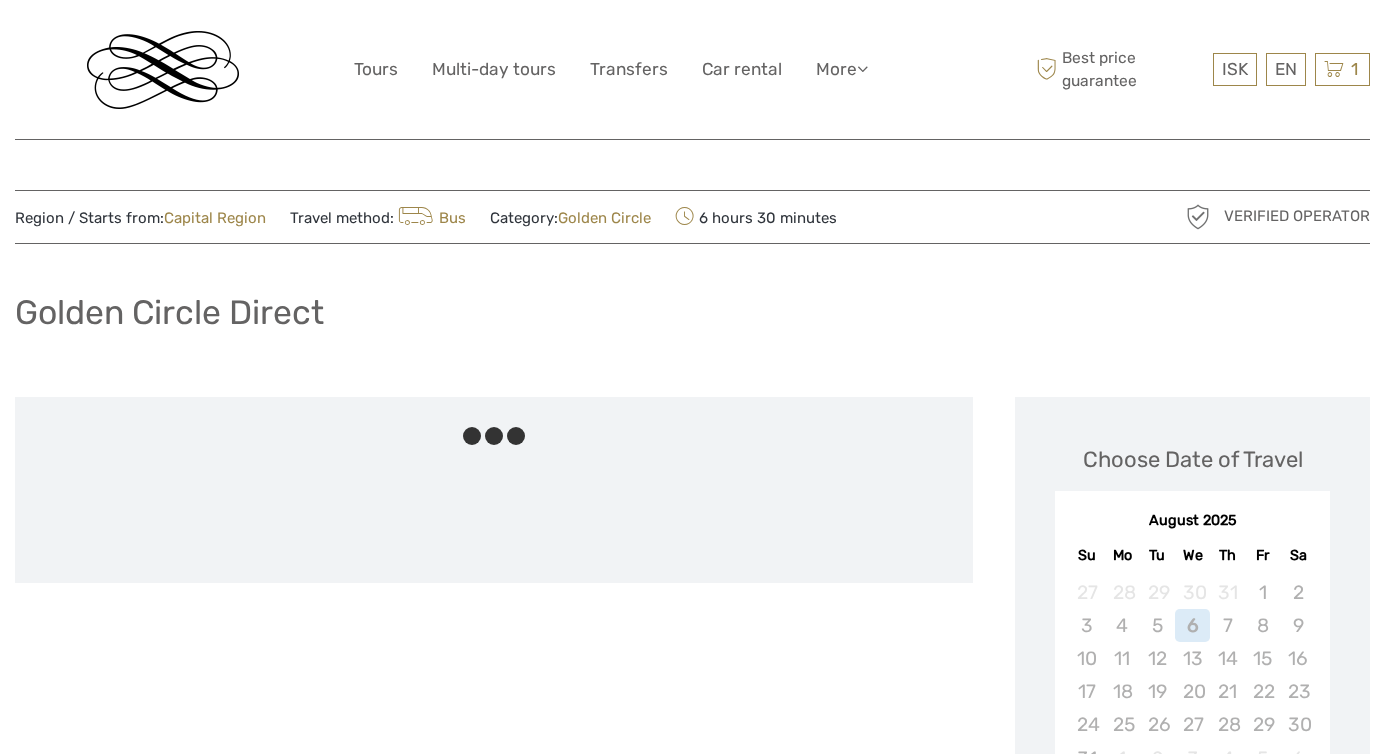 scroll, scrollTop: 0, scrollLeft: 0, axis: both 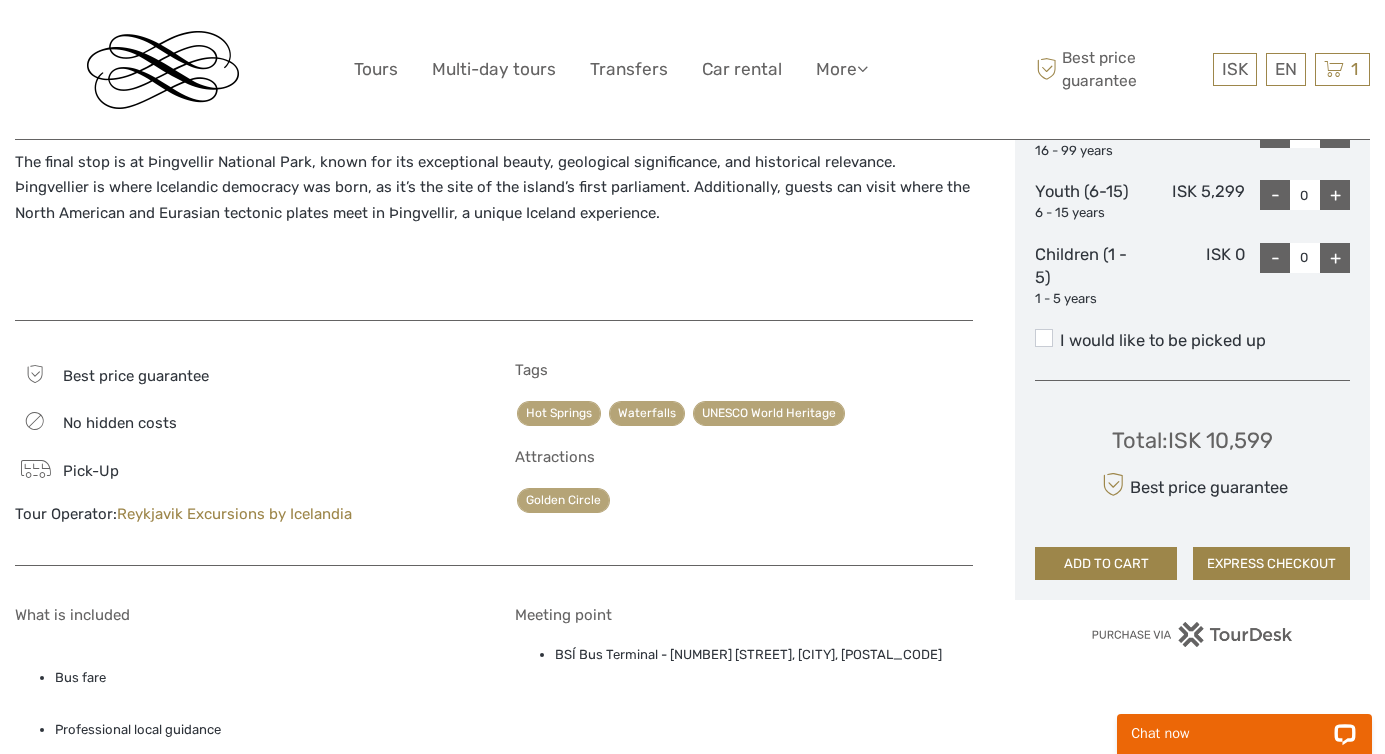 click on "Reykjavik Excursions by Icelandia" at bounding box center (234, 514) 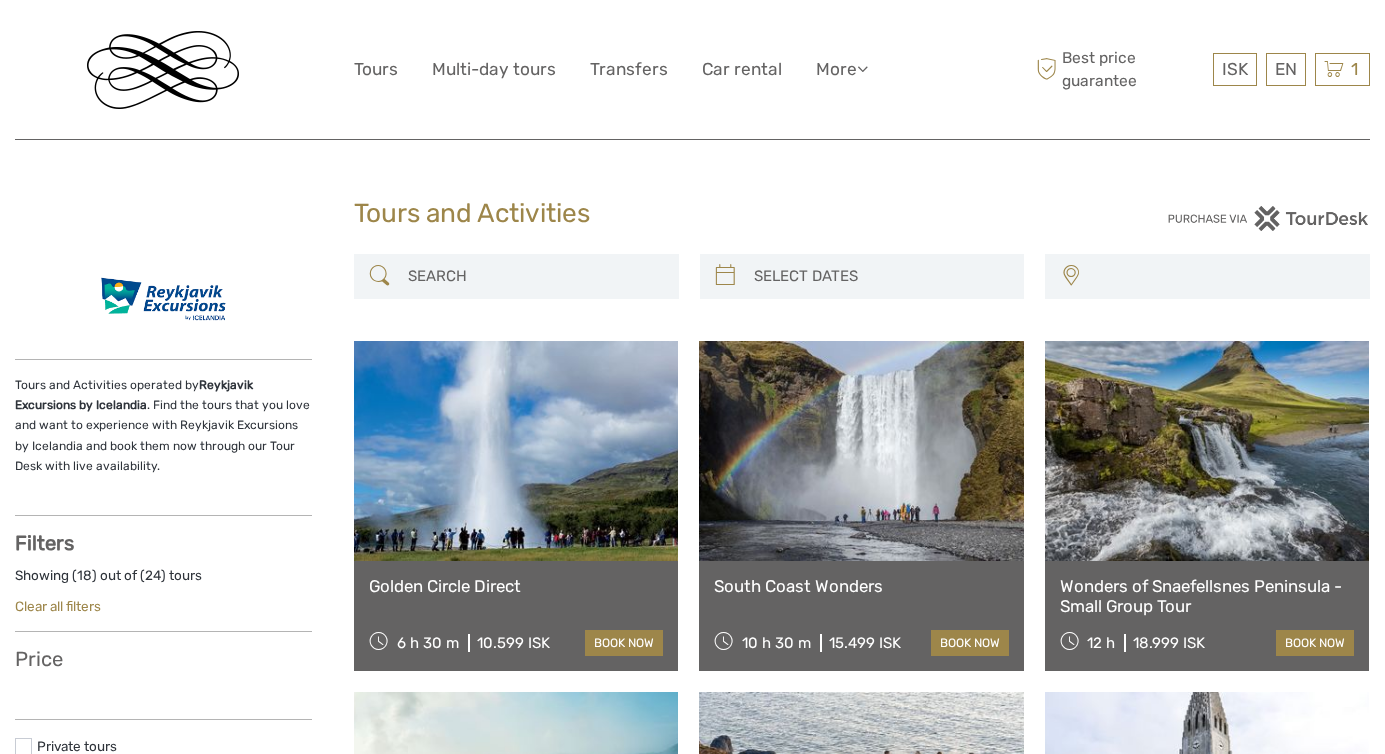select 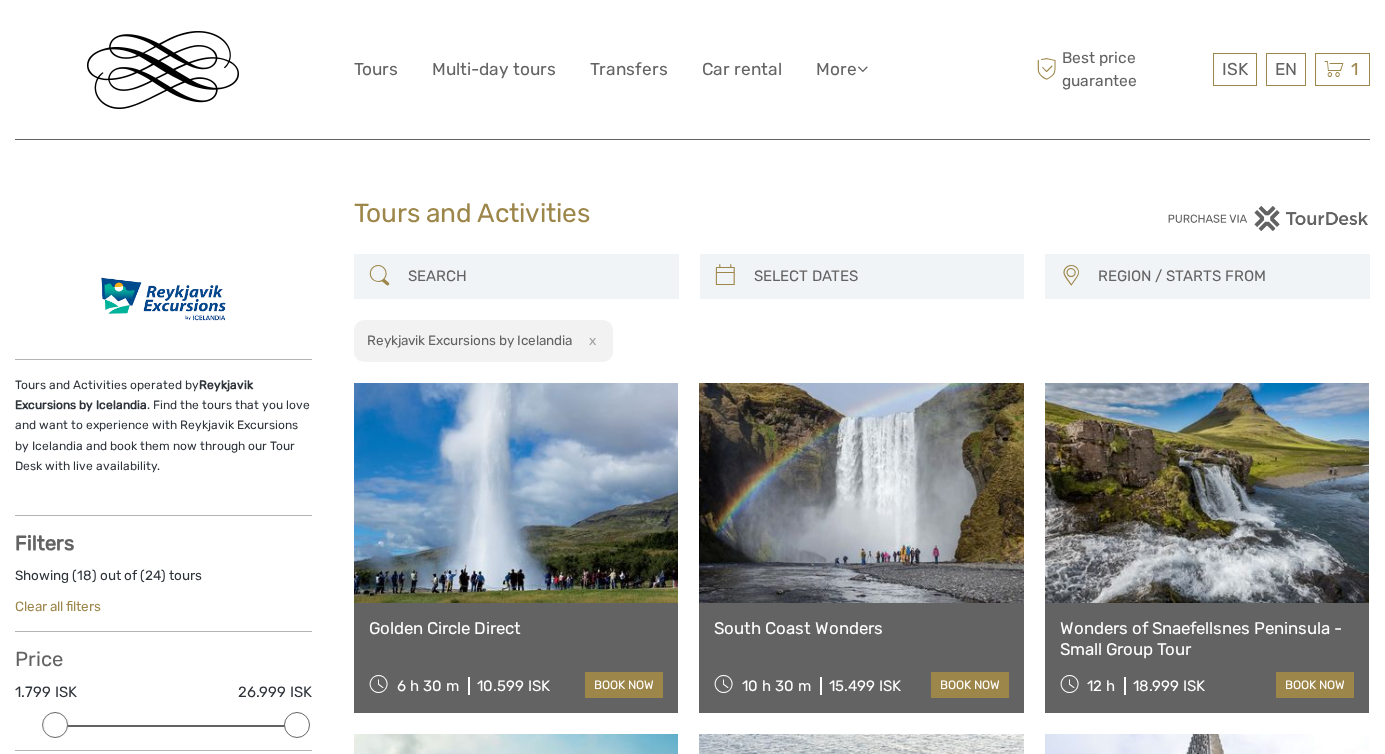 scroll, scrollTop: 0, scrollLeft: 0, axis: both 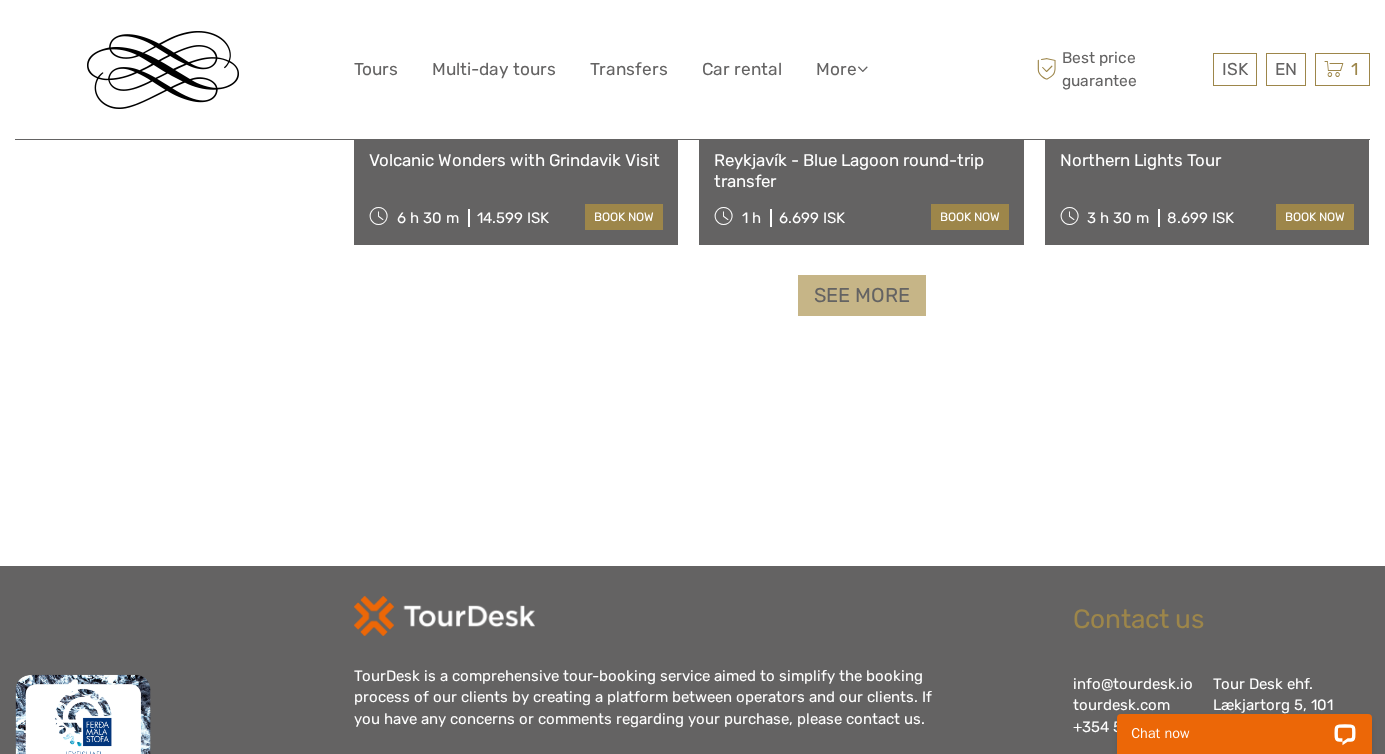 click on "See more" at bounding box center [862, 295] 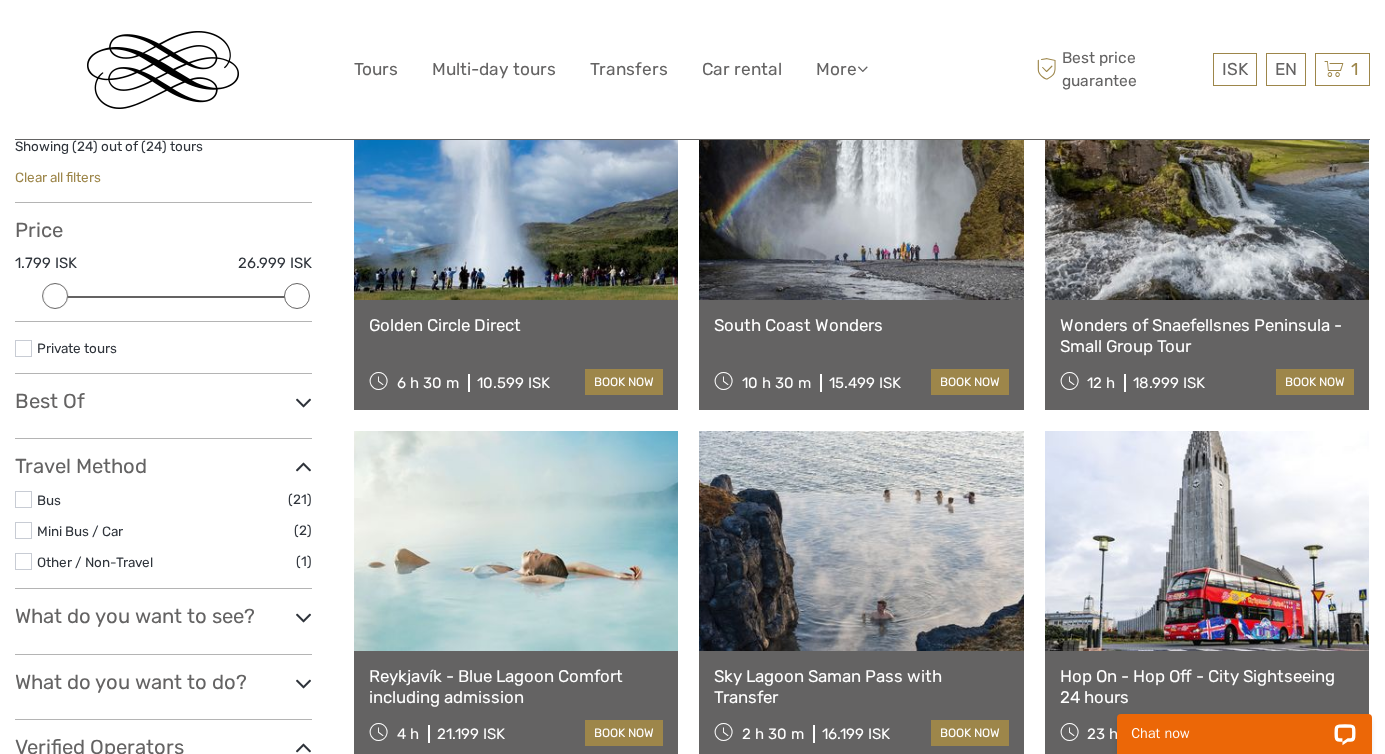 scroll, scrollTop: 317, scrollLeft: 0, axis: vertical 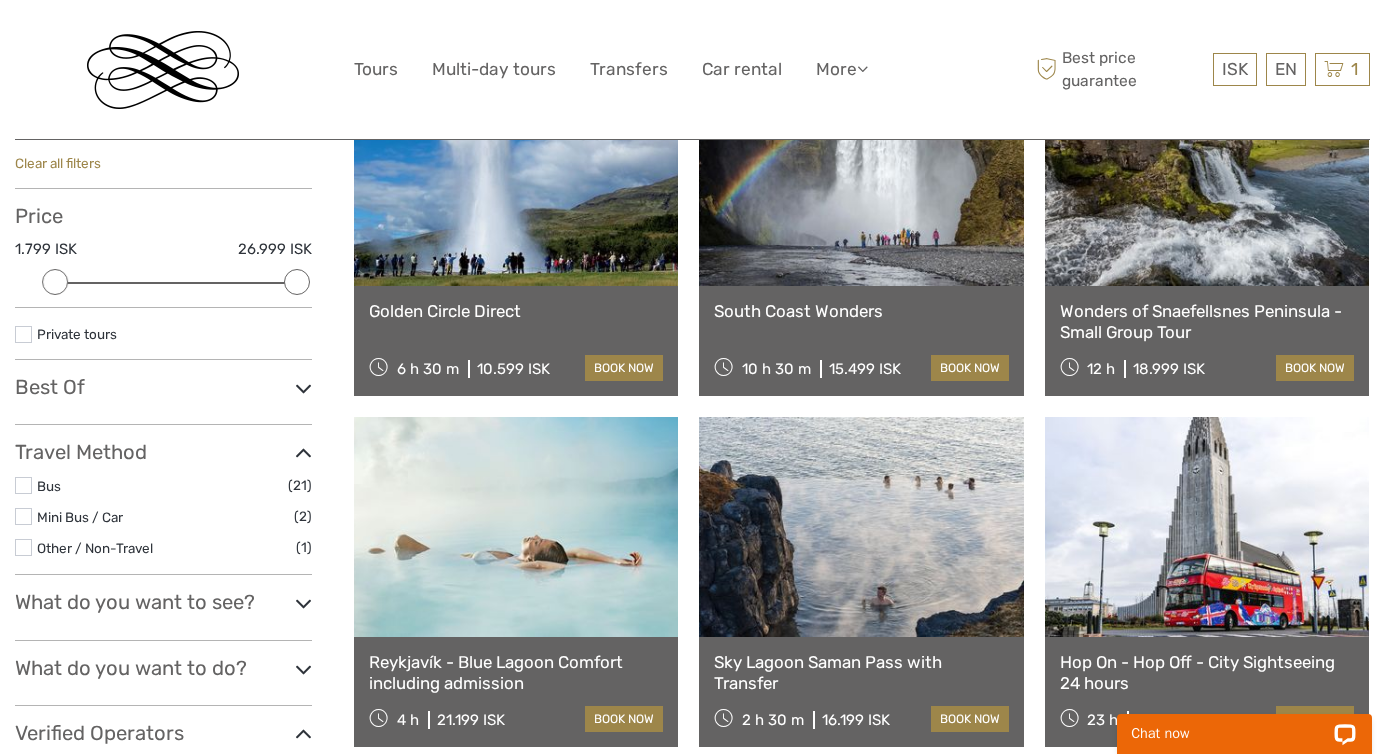 click at bounding box center (23, 516) 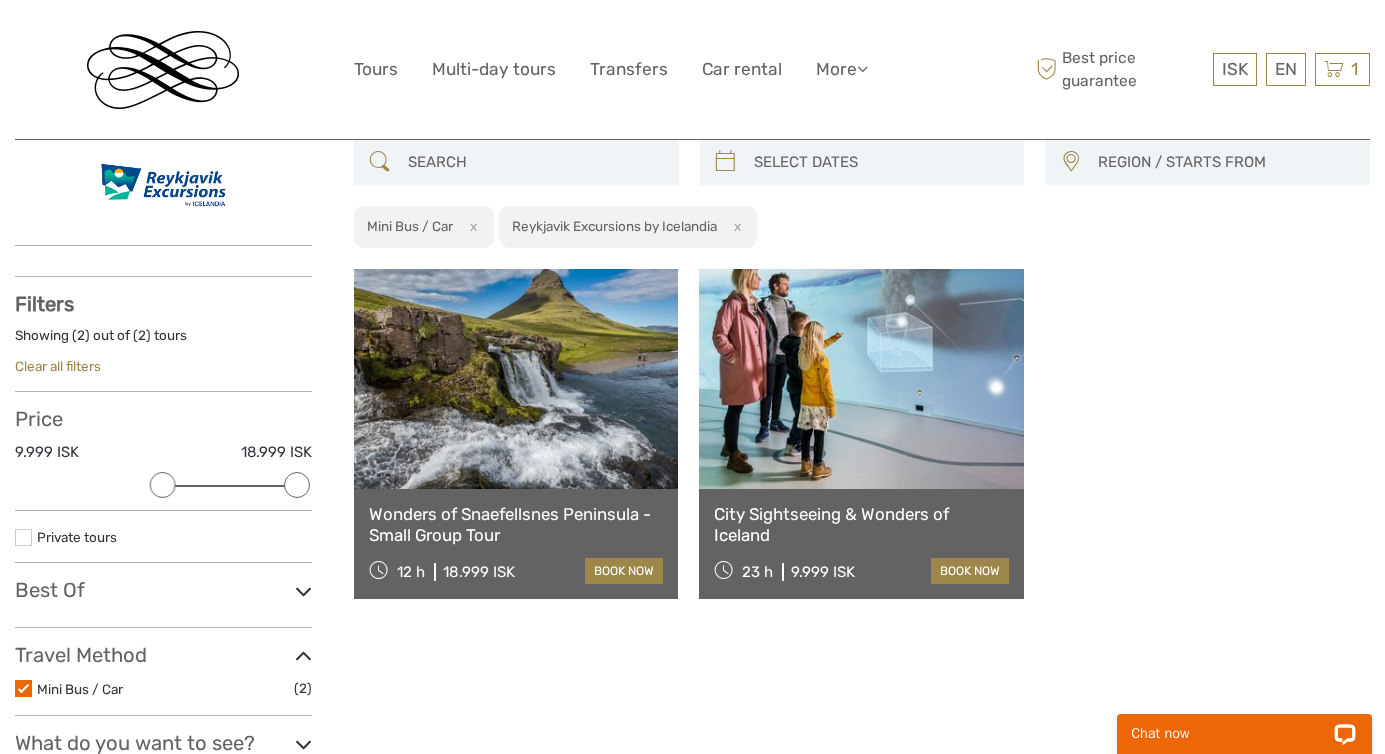 scroll, scrollTop: 113, scrollLeft: 0, axis: vertical 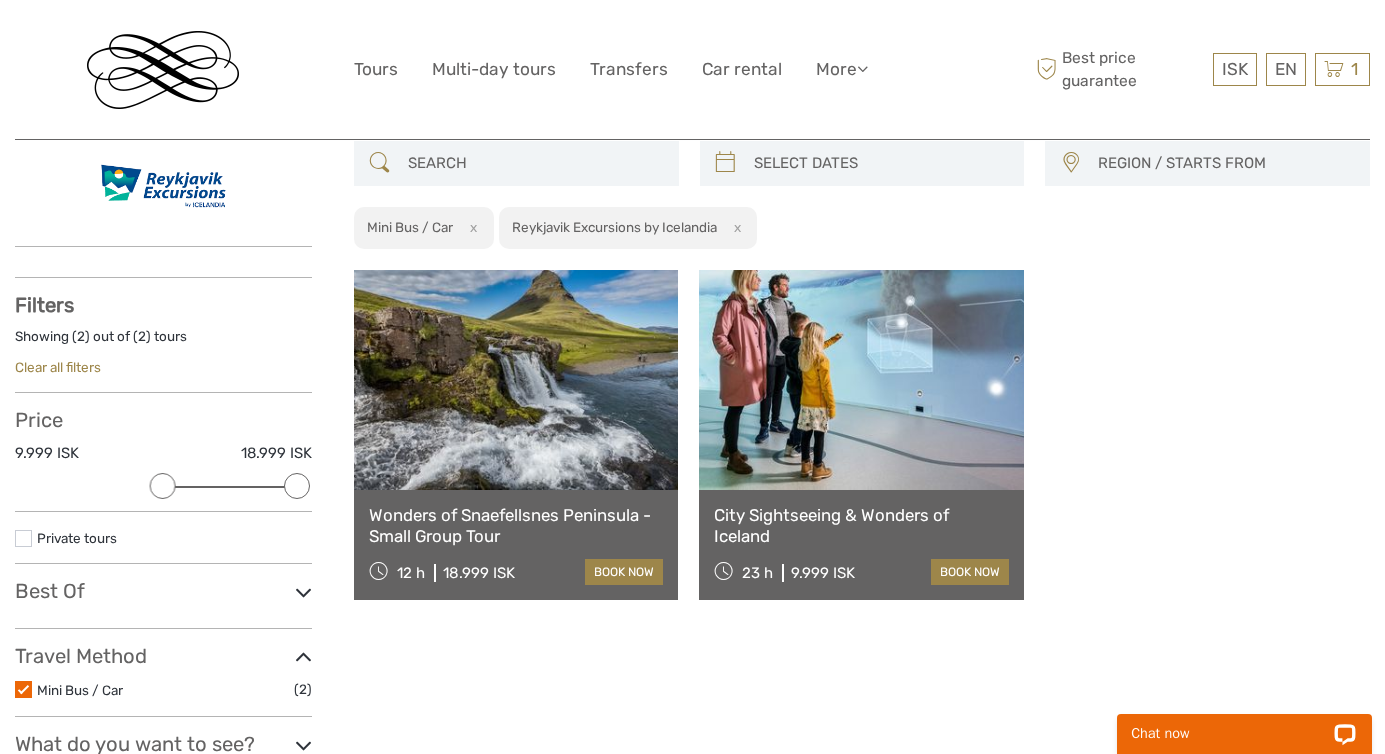 click at bounding box center (23, 689) 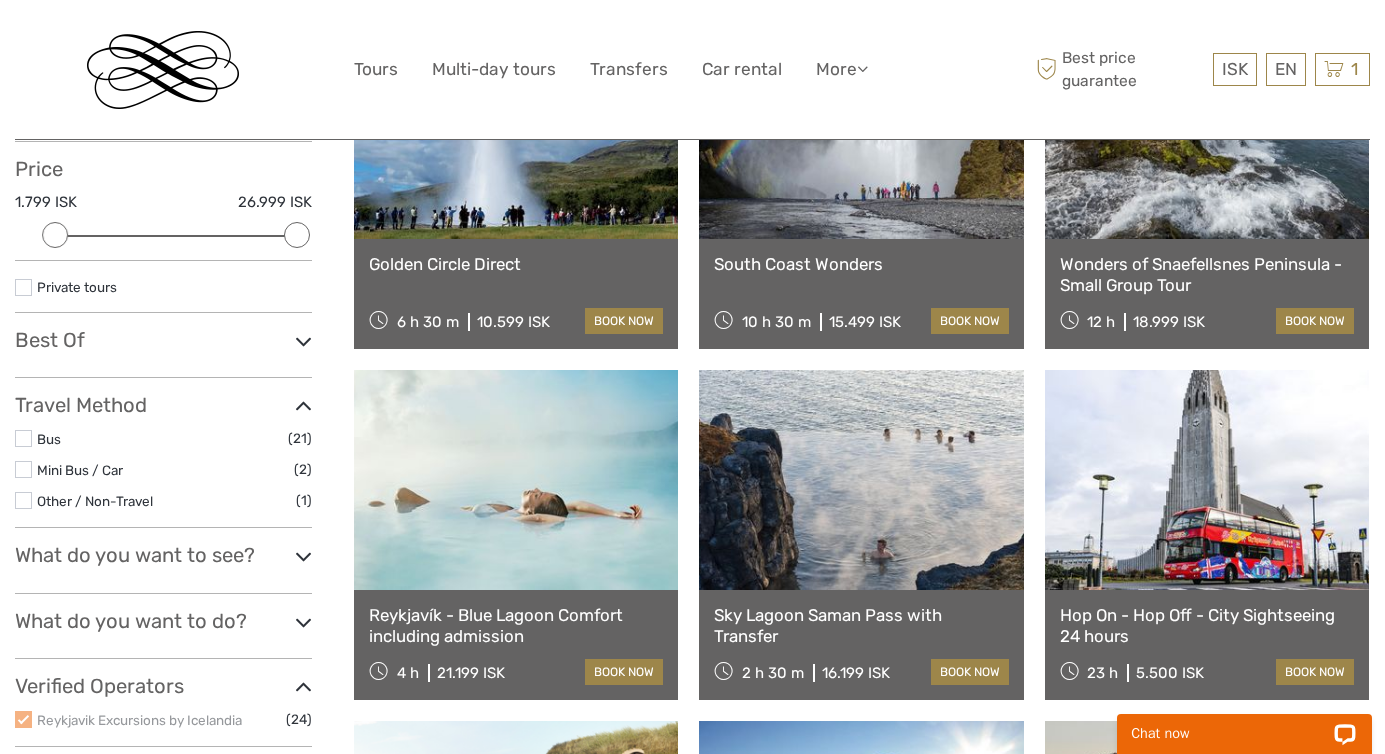 scroll, scrollTop: 376, scrollLeft: 0, axis: vertical 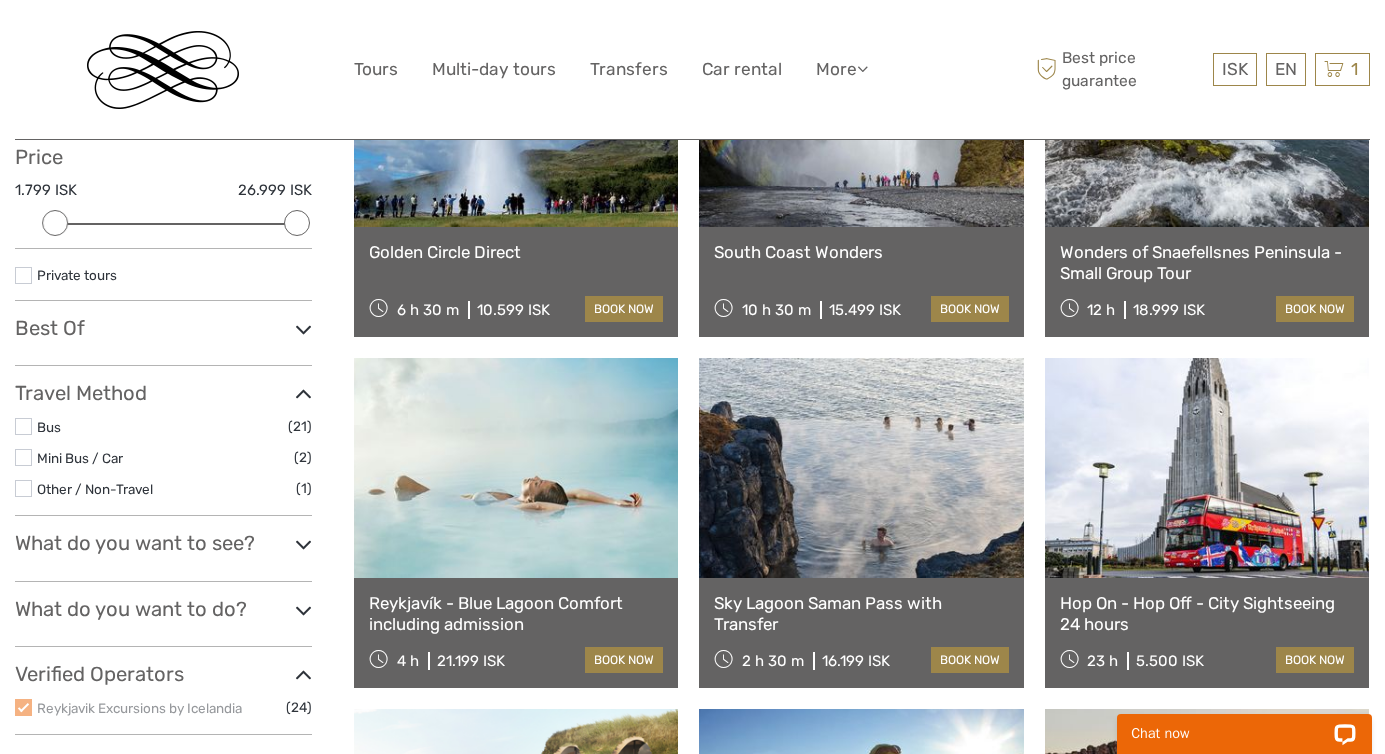 click at bounding box center [23, 426] 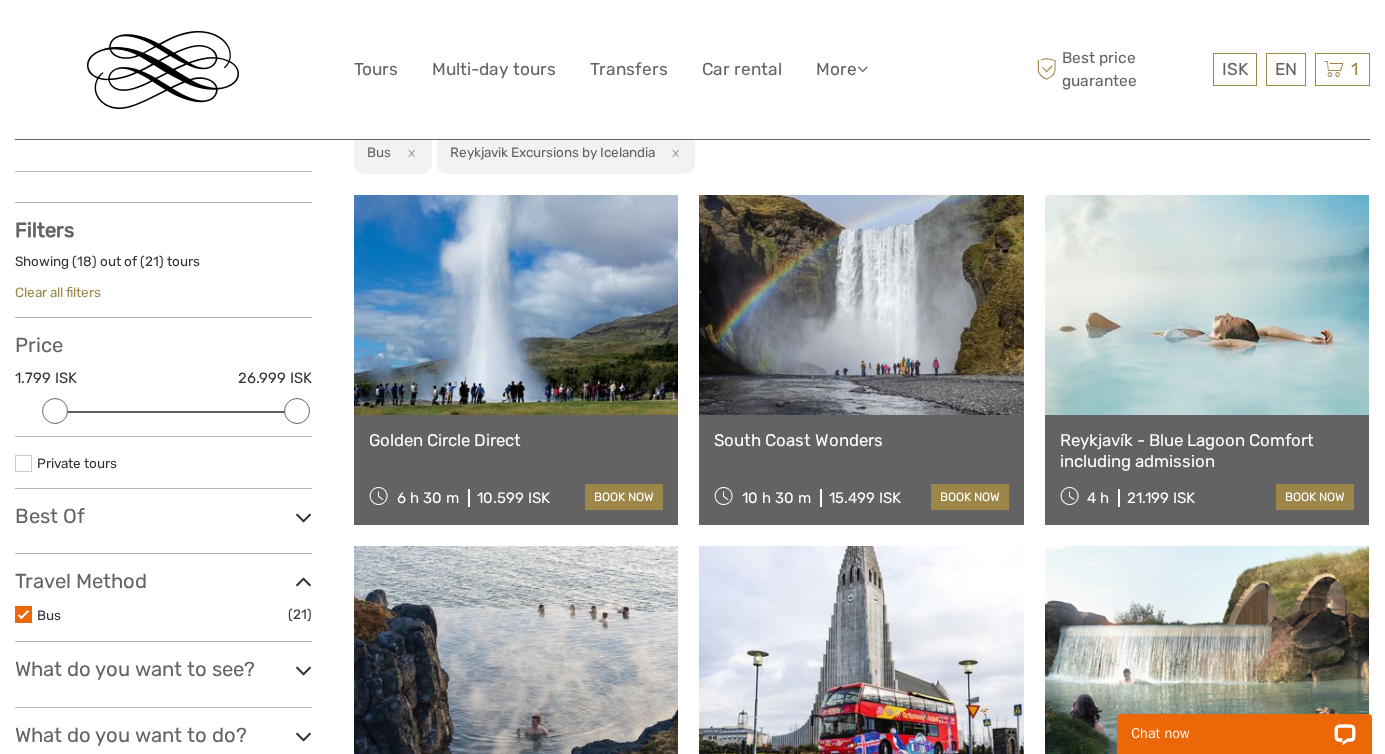 scroll, scrollTop: 0, scrollLeft: 0, axis: both 